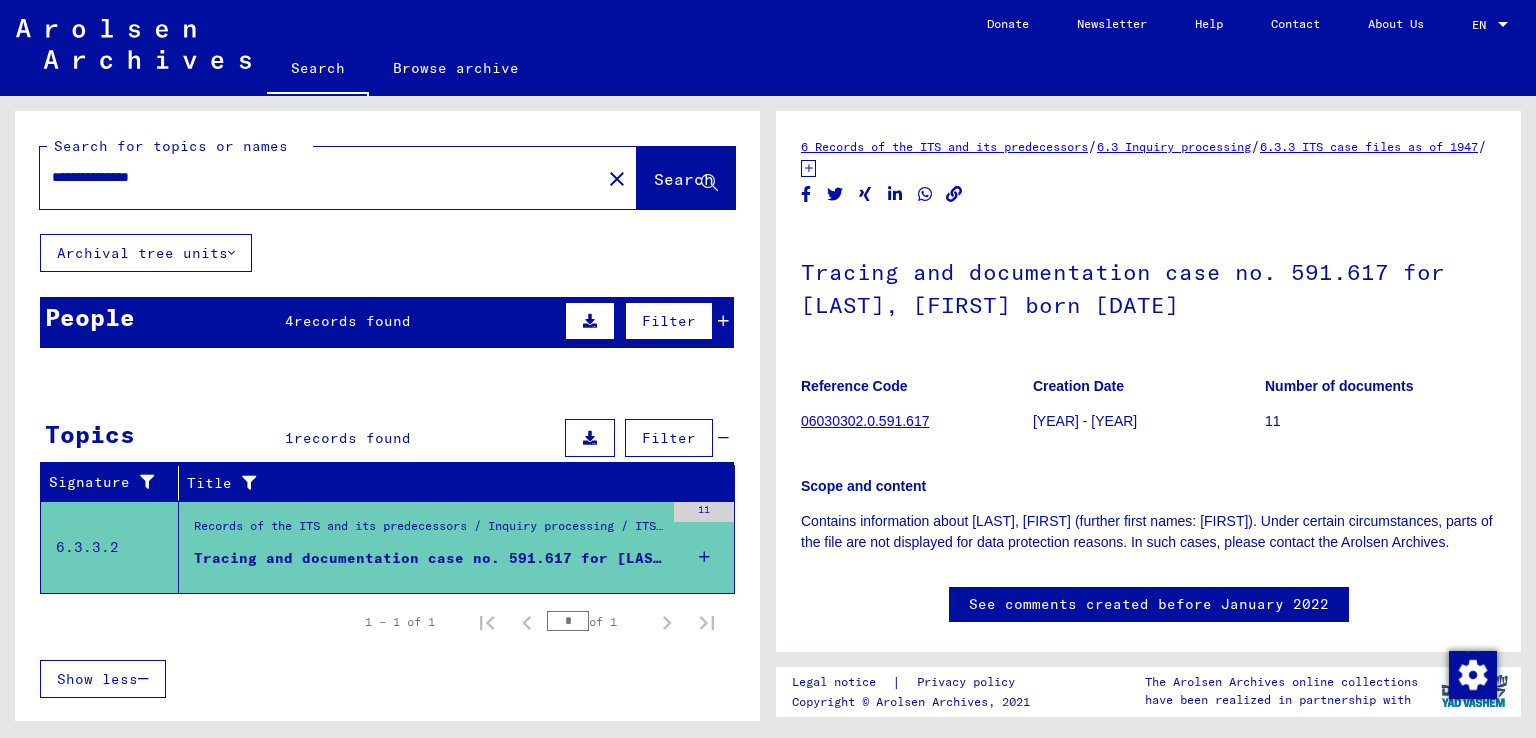 scroll, scrollTop: 0, scrollLeft: 0, axis: both 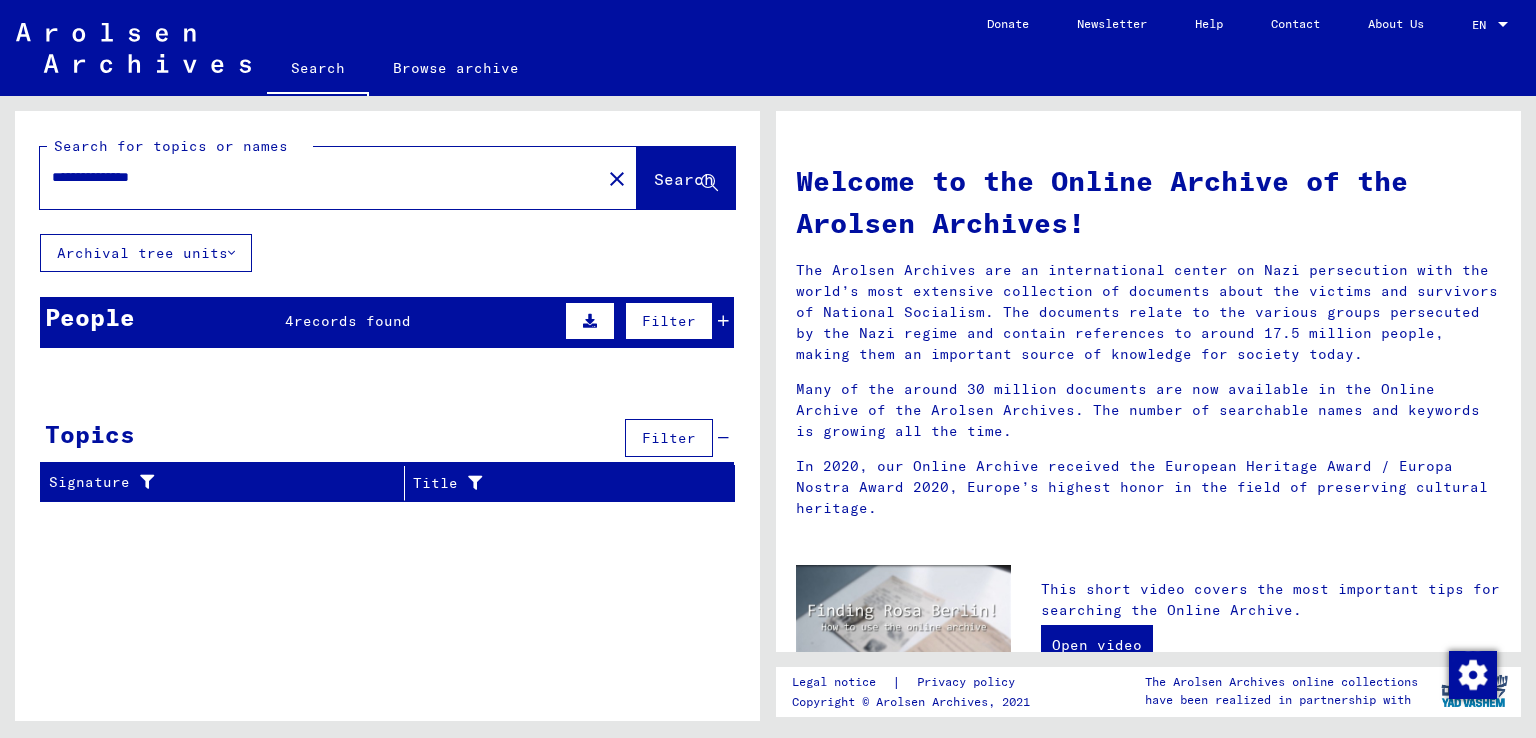 click on "records found" at bounding box center (352, 321) 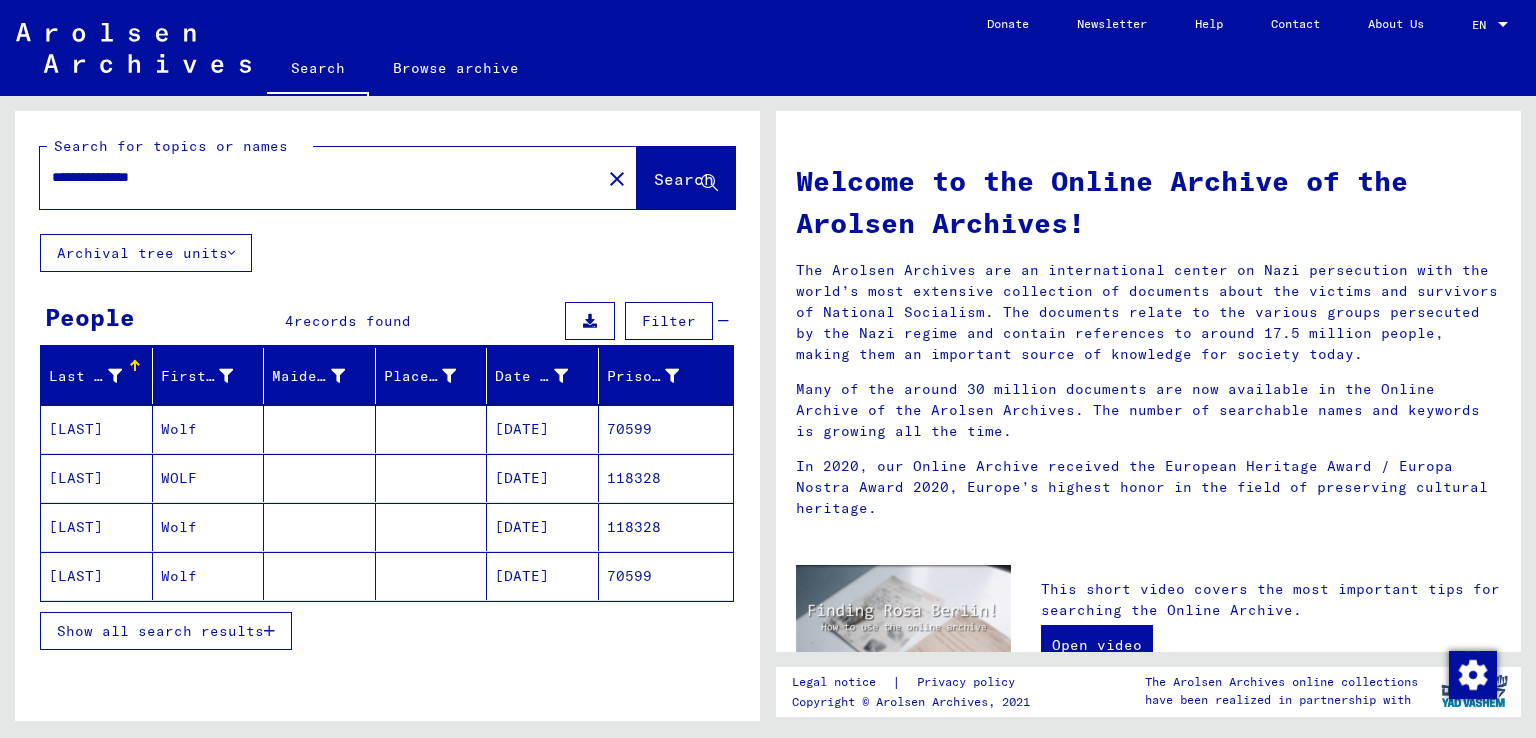 click on "**********" at bounding box center [314, 177] 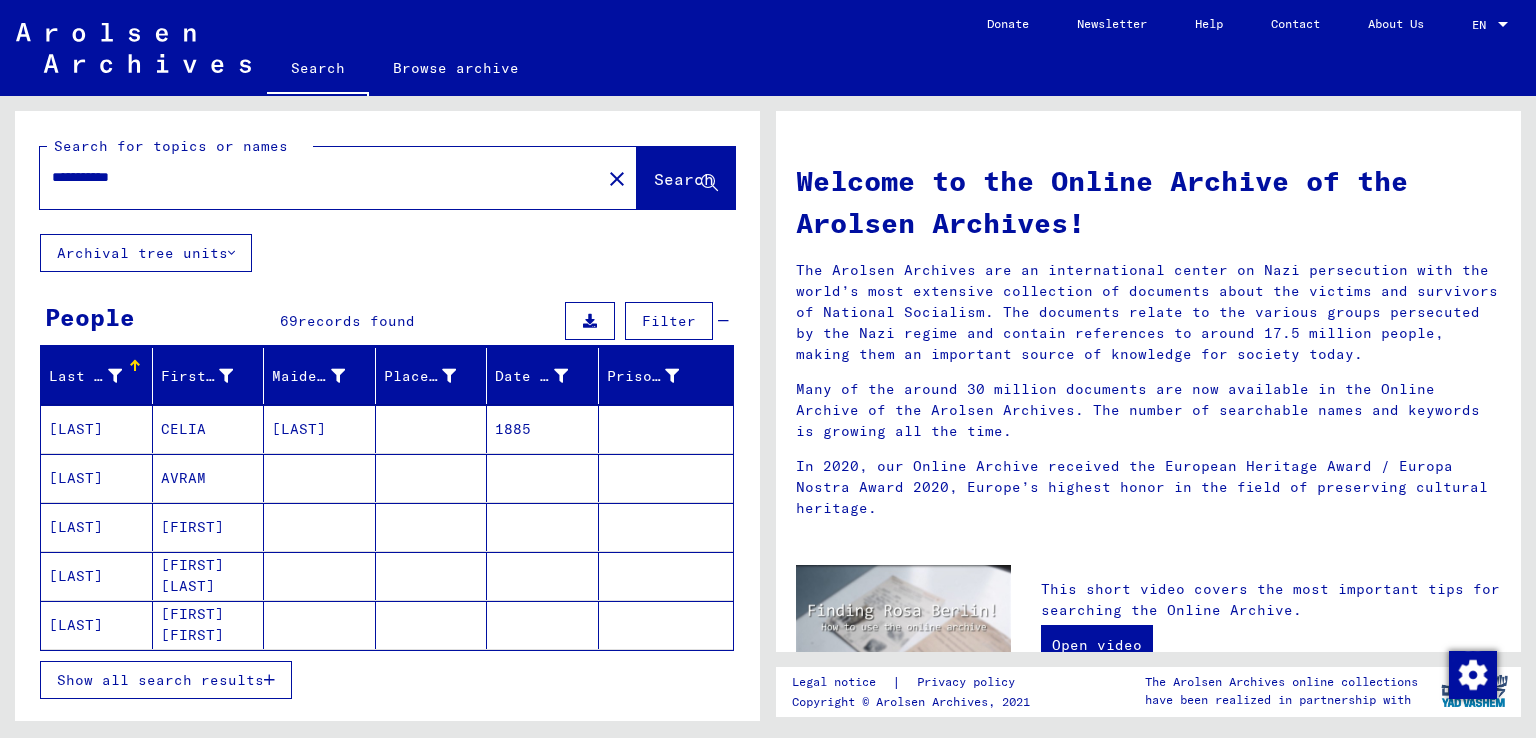 type on "**********" 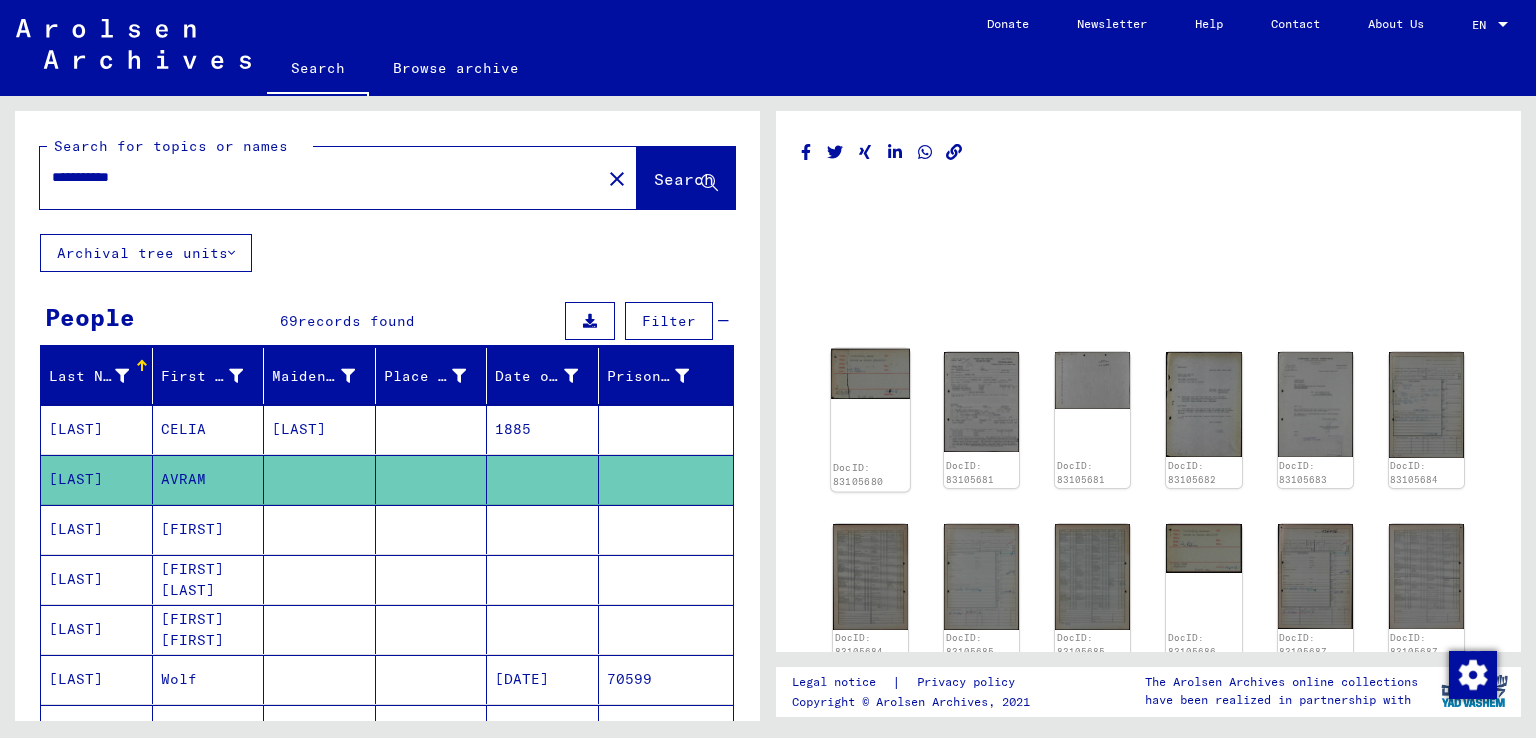 scroll, scrollTop: 0, scrollLeft: 0, axis: both 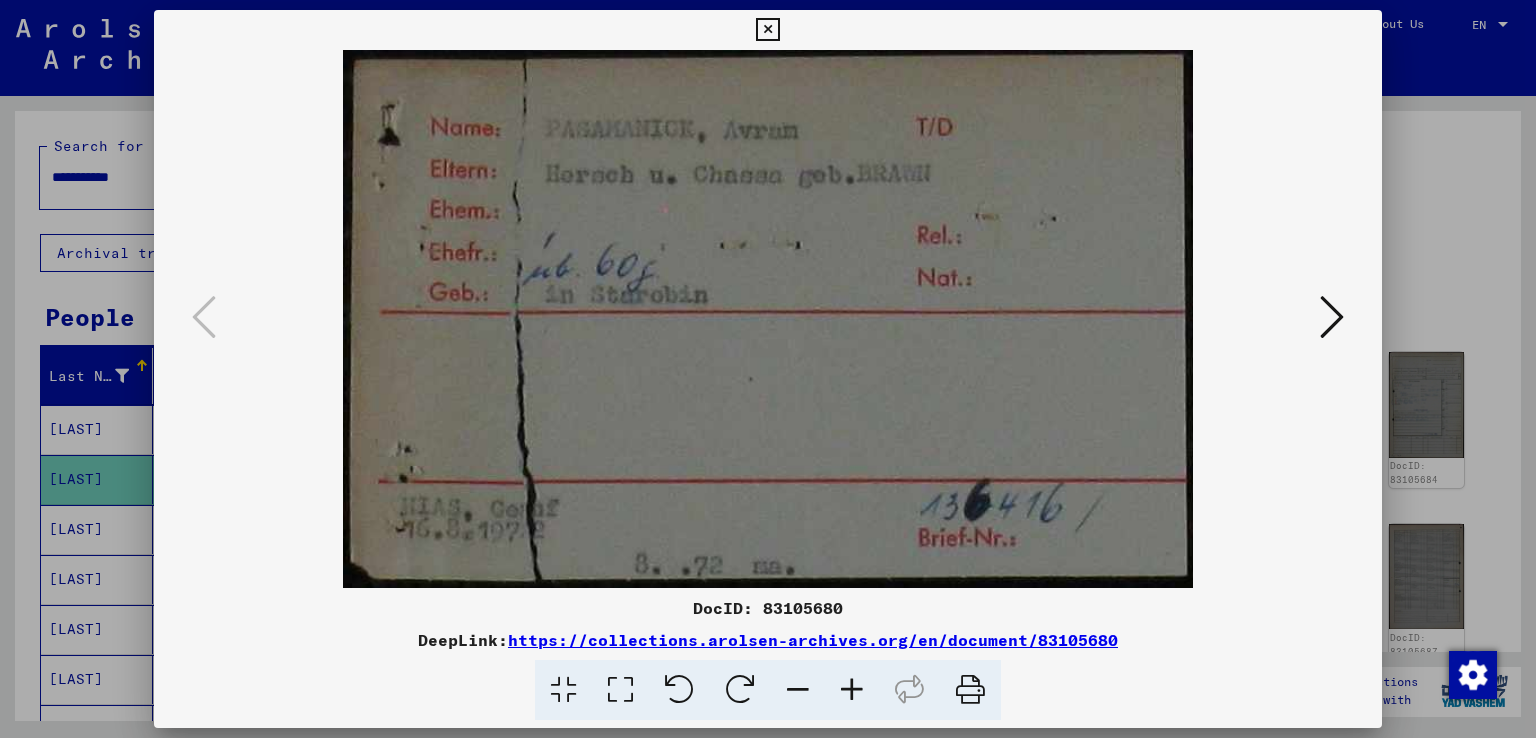 type 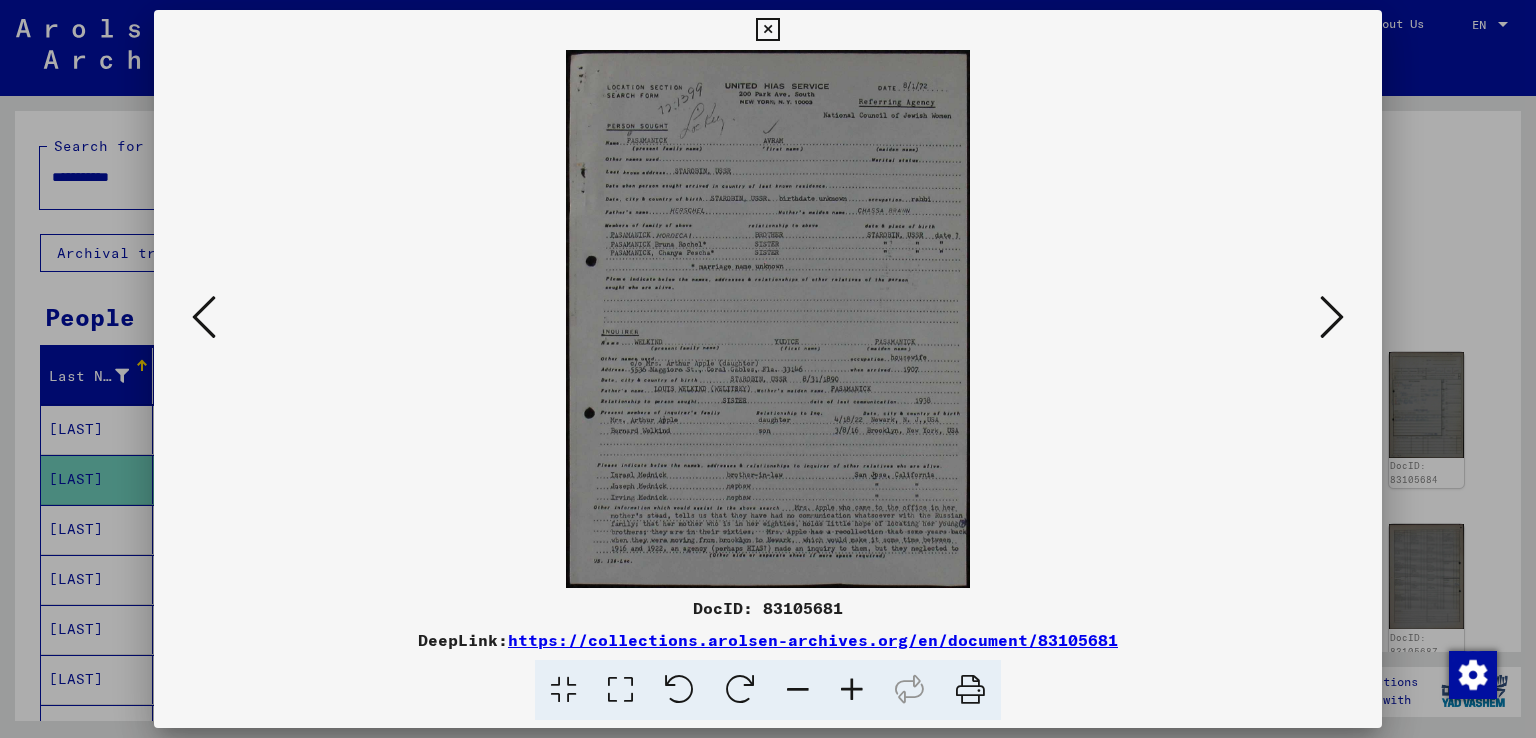 click at bounding box center (767, 30) 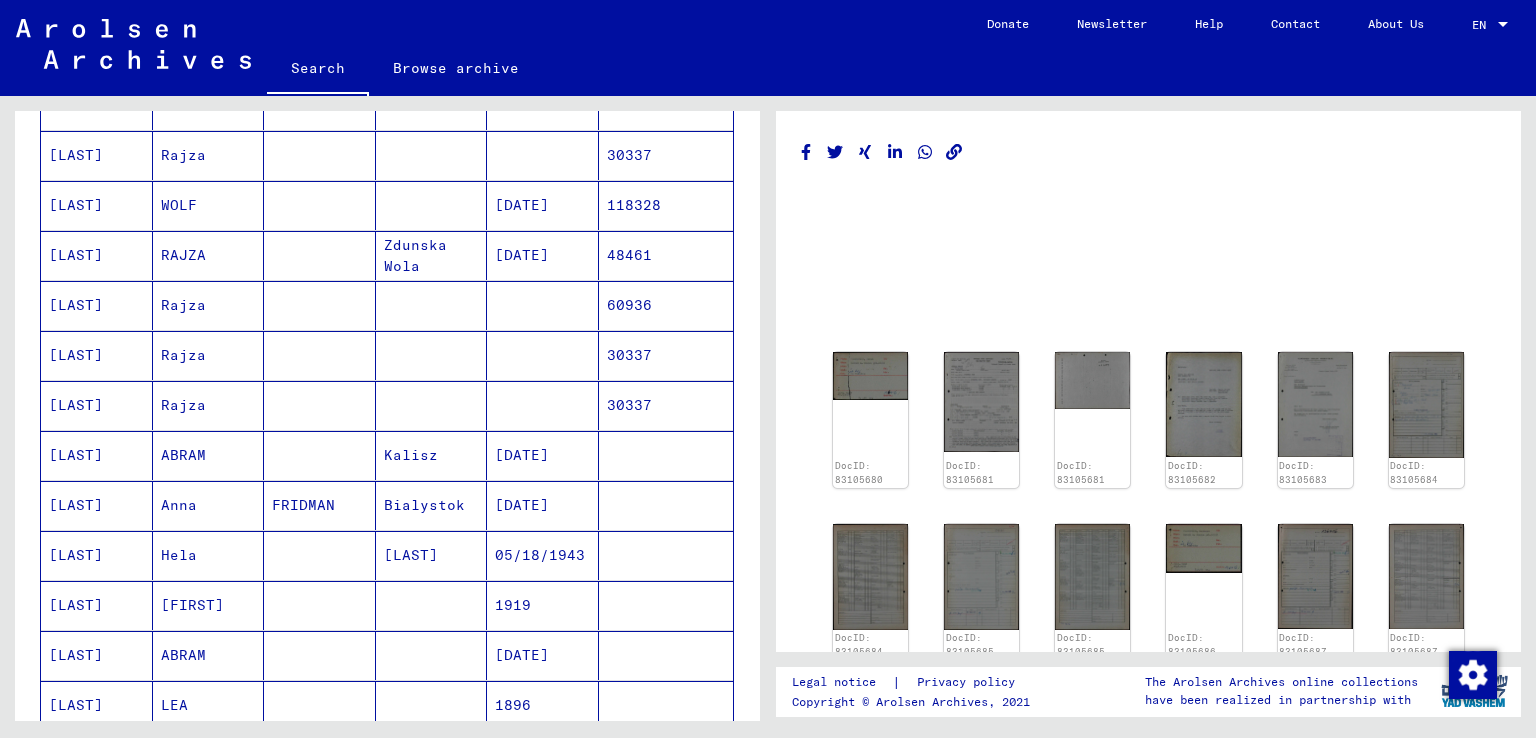 scroll, scrollTop: 840, scrollLeft: 0, axis: vertical 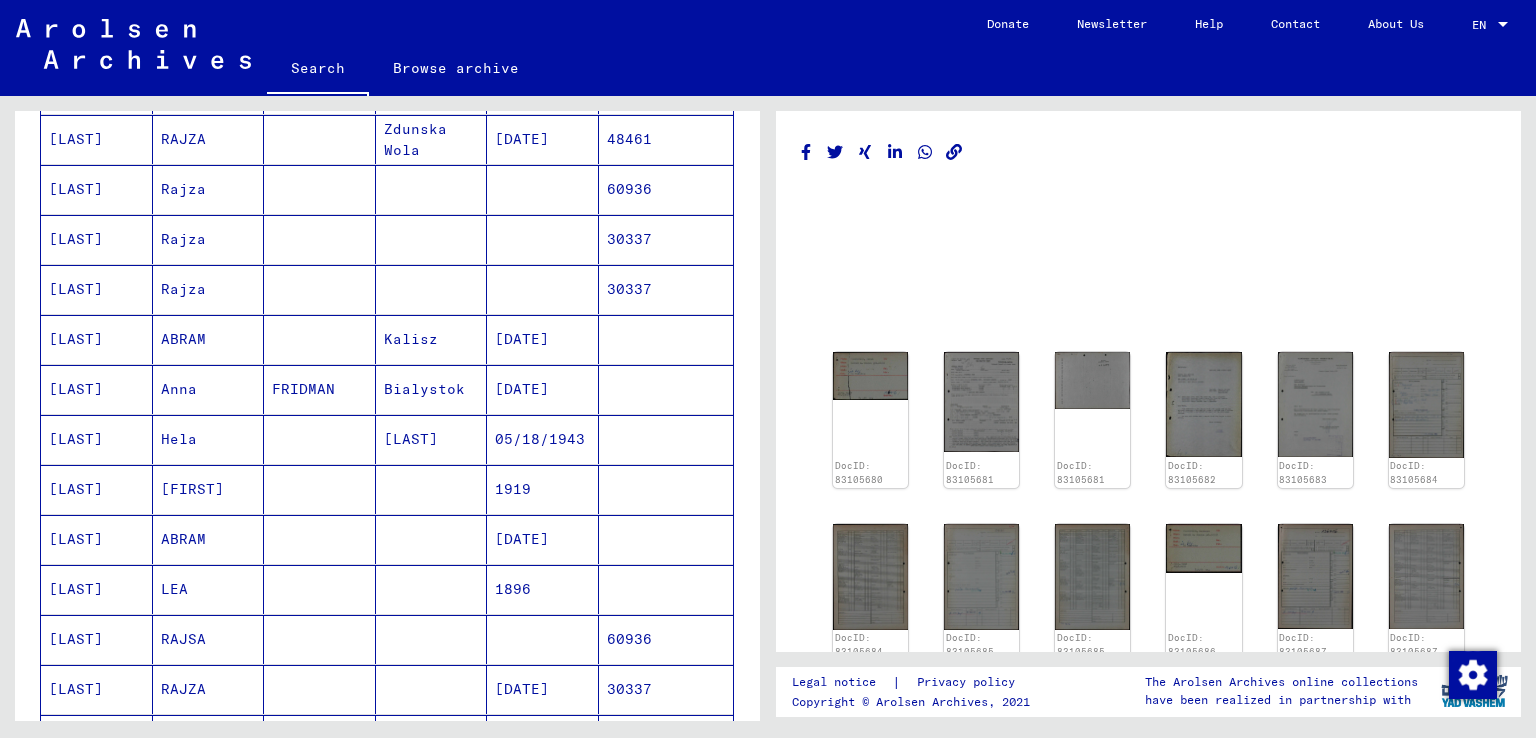 click on "ABRAM" at bounding box center (209, 389) 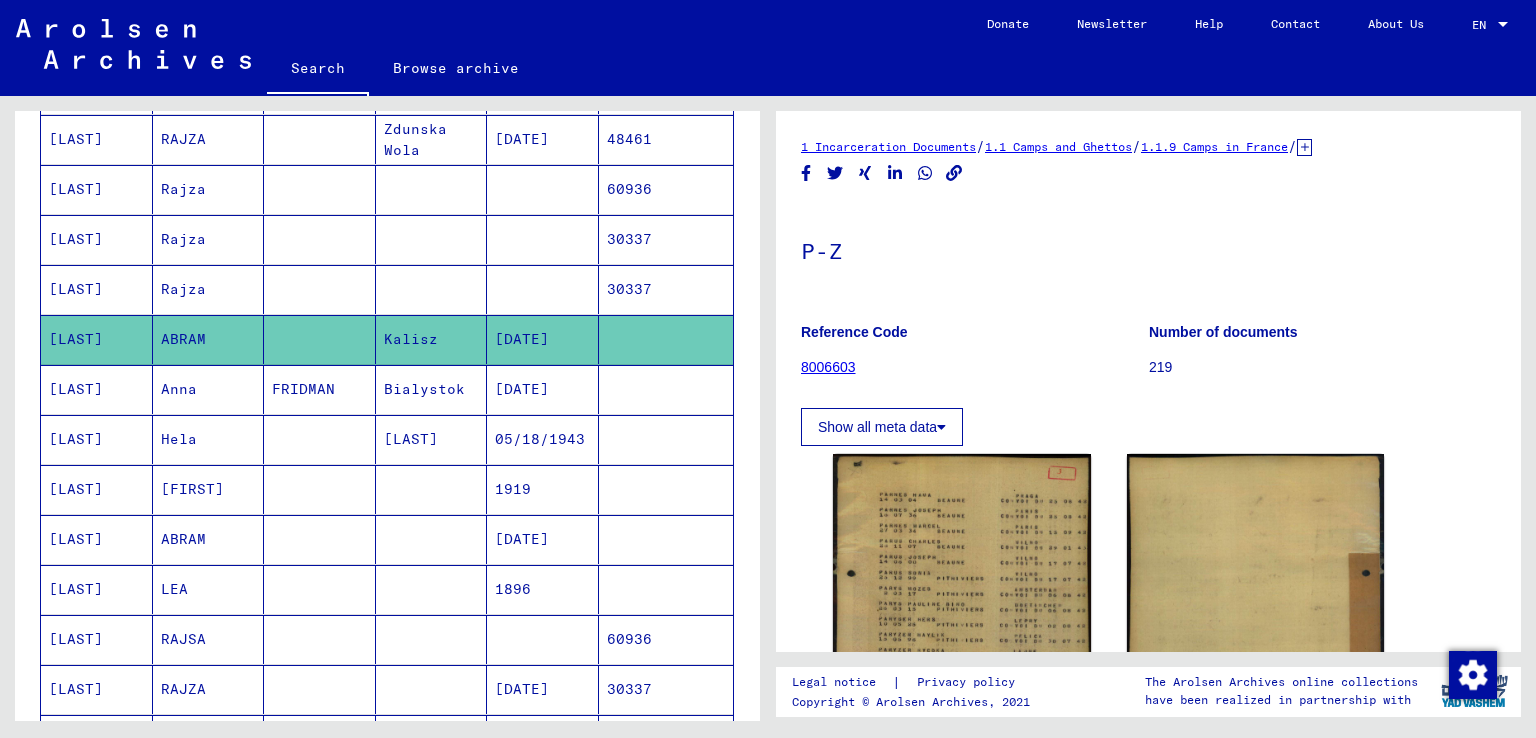 scroll, scrollTop: 0, scrollLeft: 0, axis: both 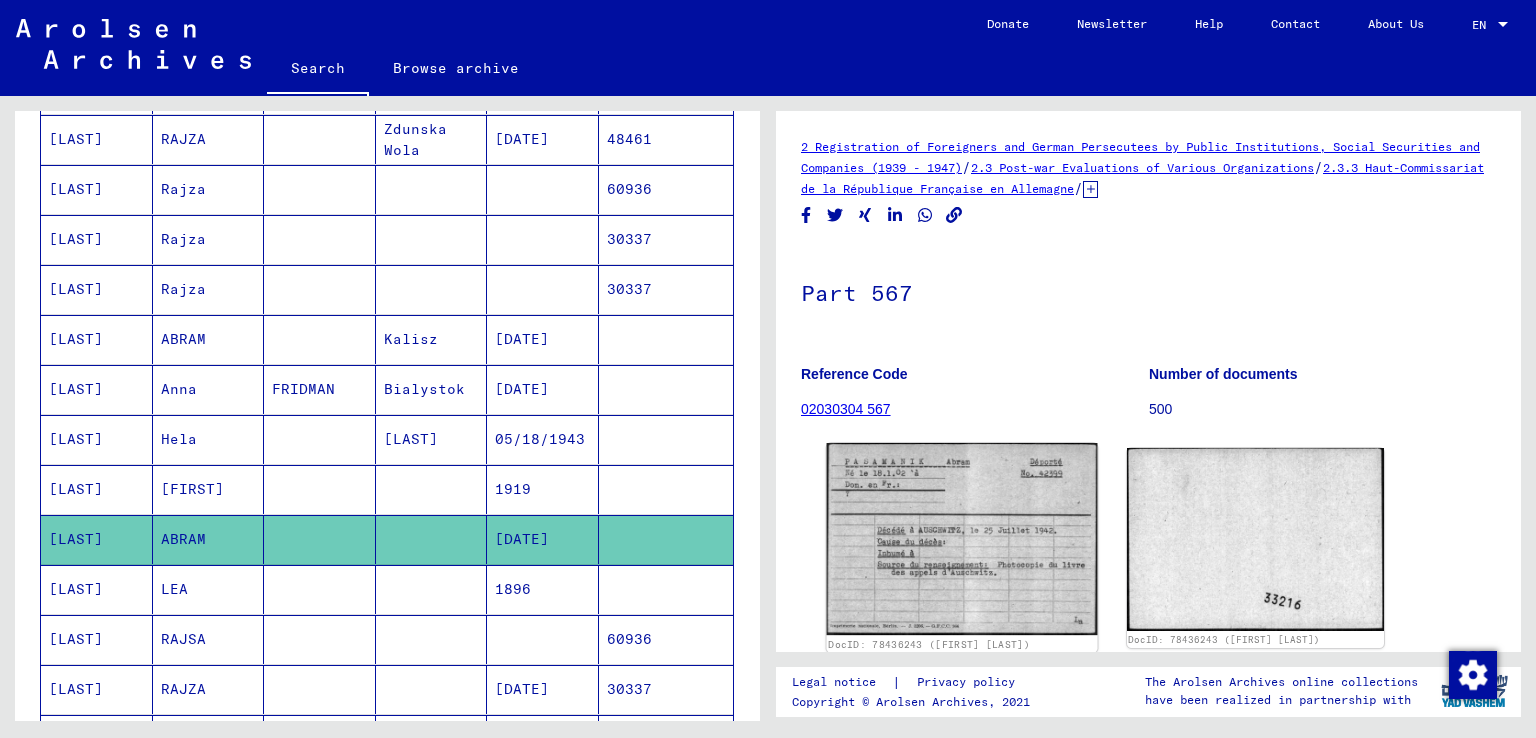 click 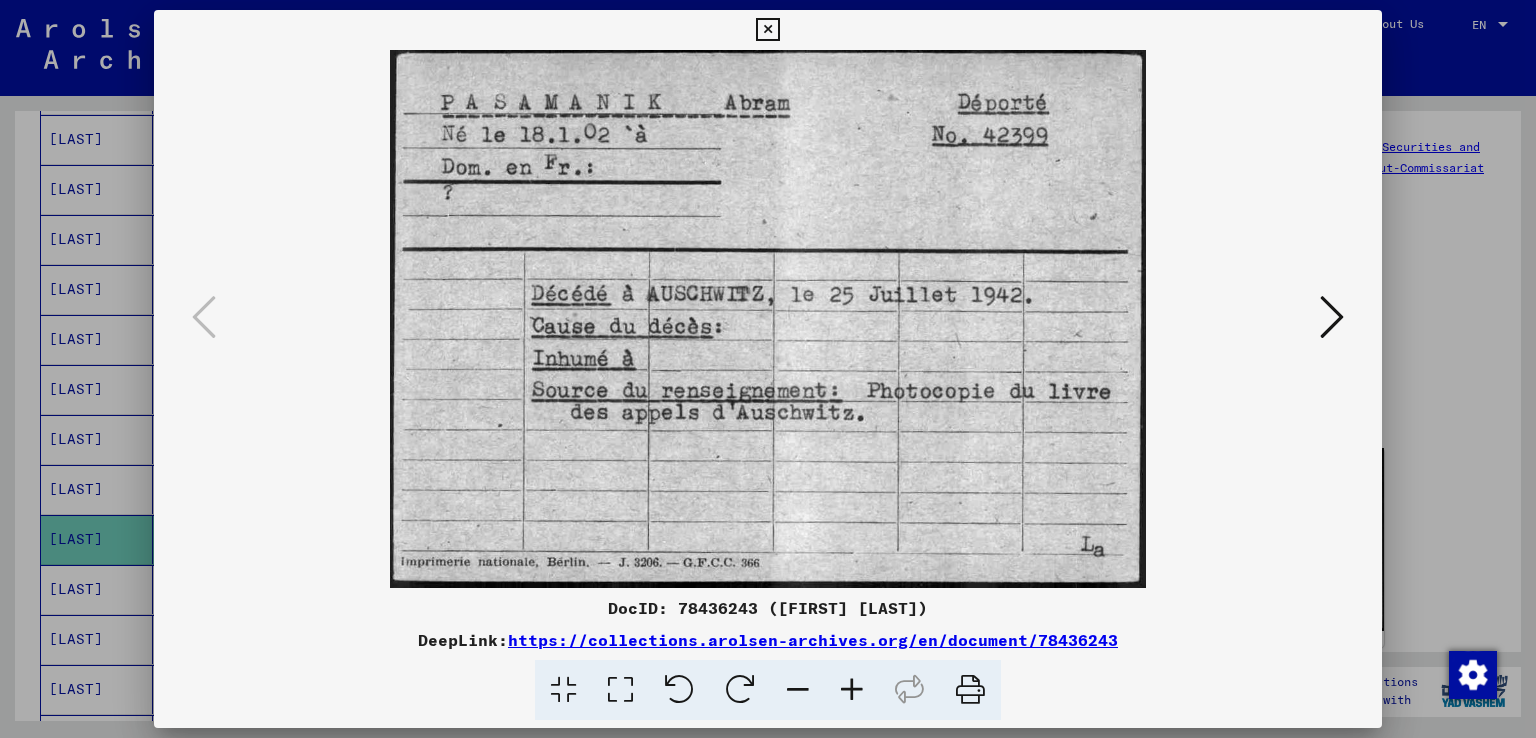click at bounding box center (767, 30) 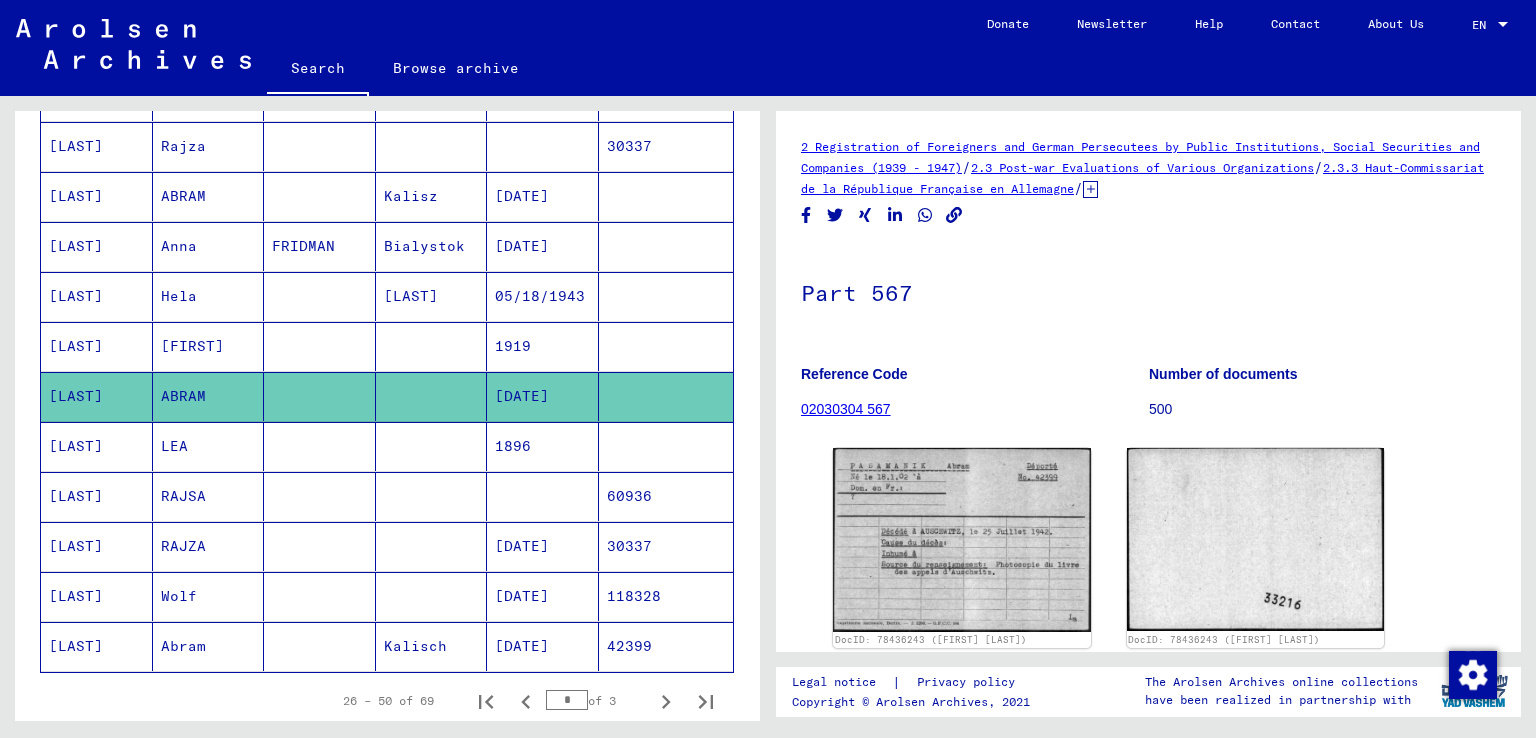 scroll, scrollTop: 1060, scrollLeft: 0, axis: vertical 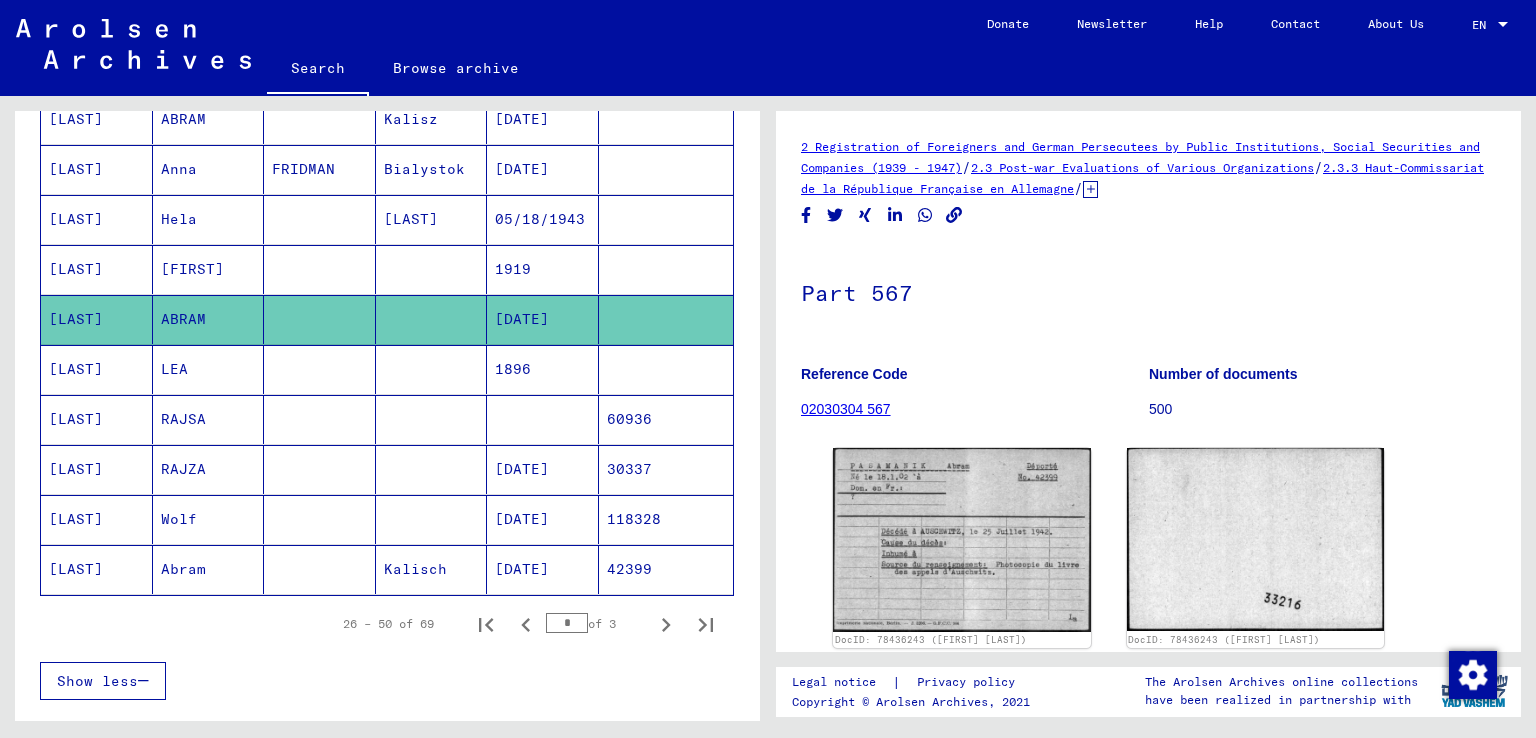 click on "Abram" 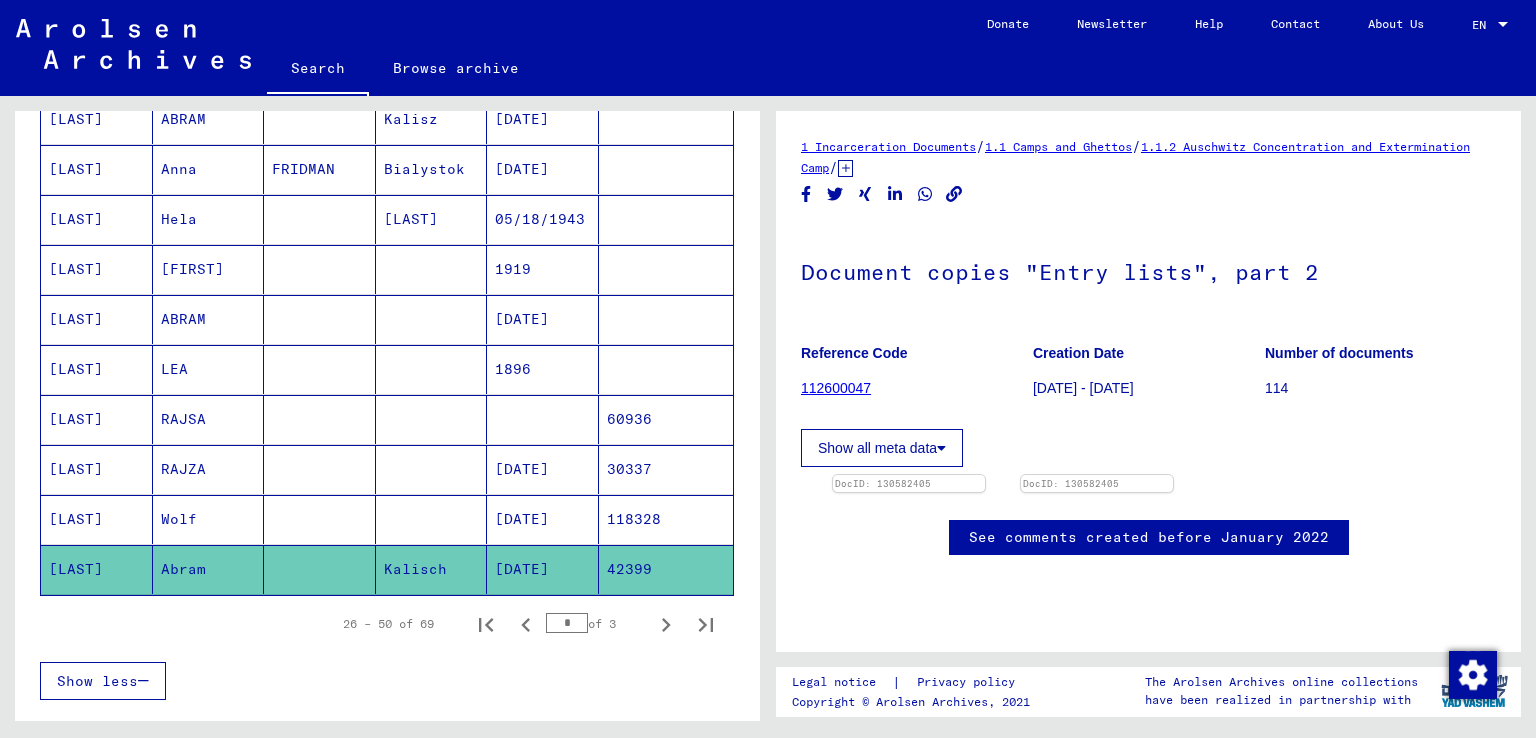 scroll, scrollTop: 0, scrollLeft: 0, axis: both 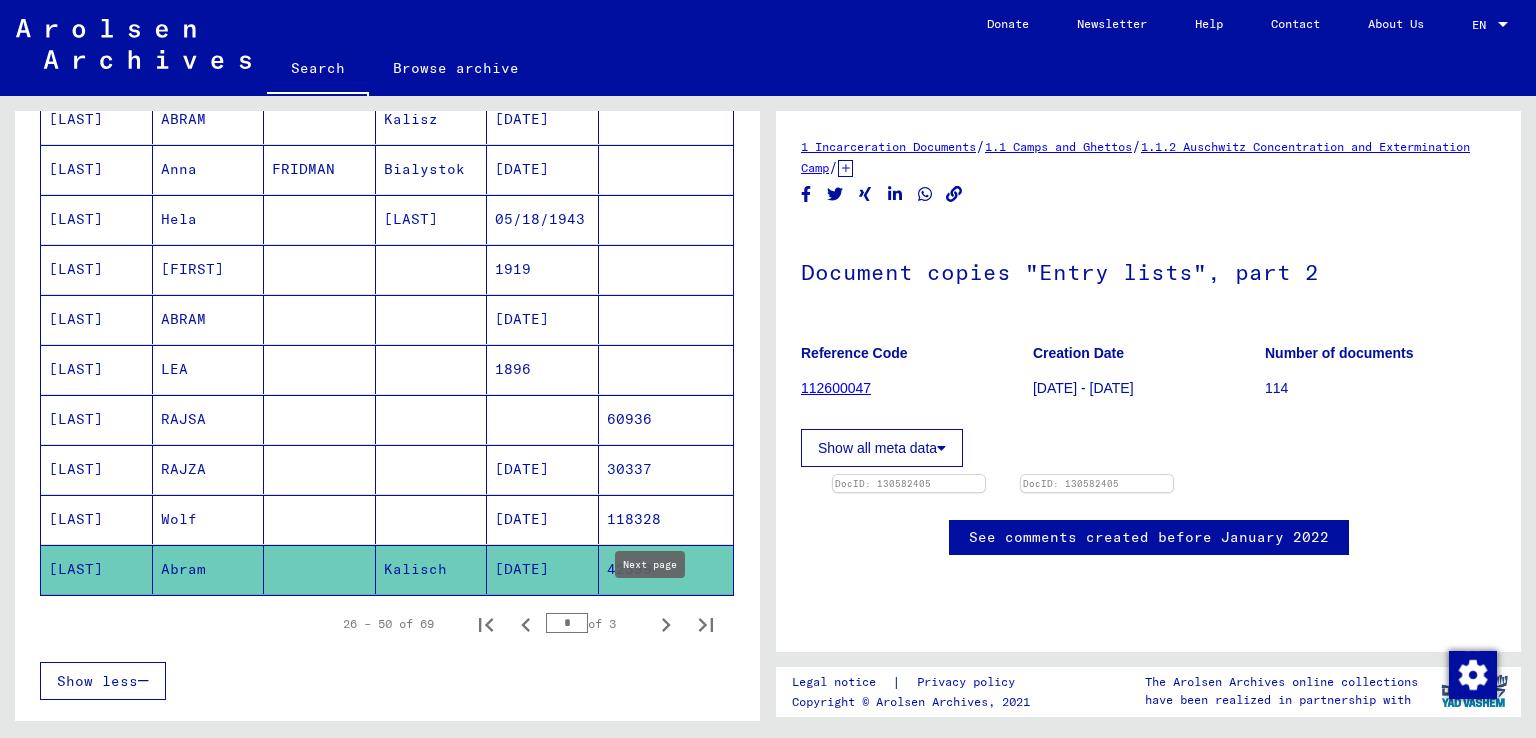 click 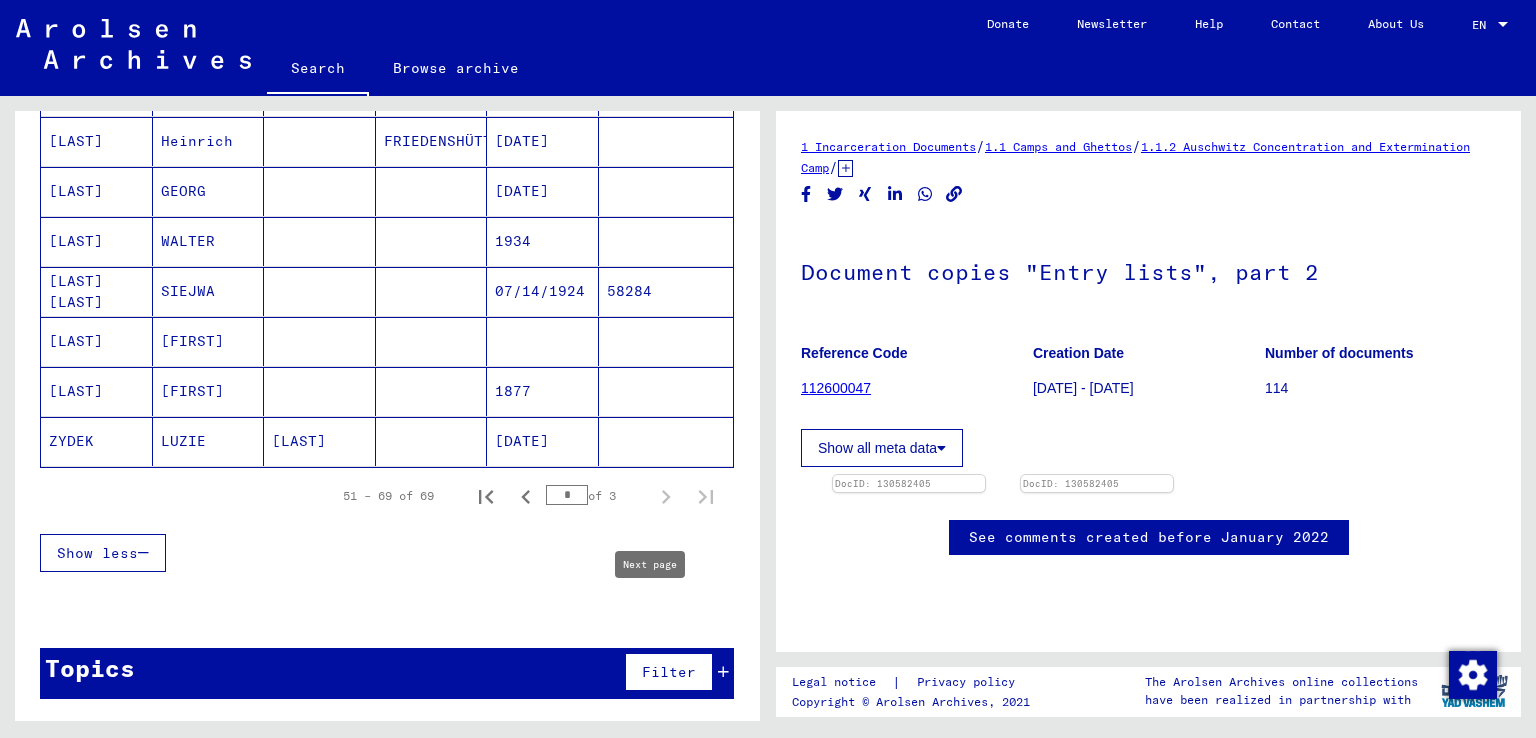type on "*" 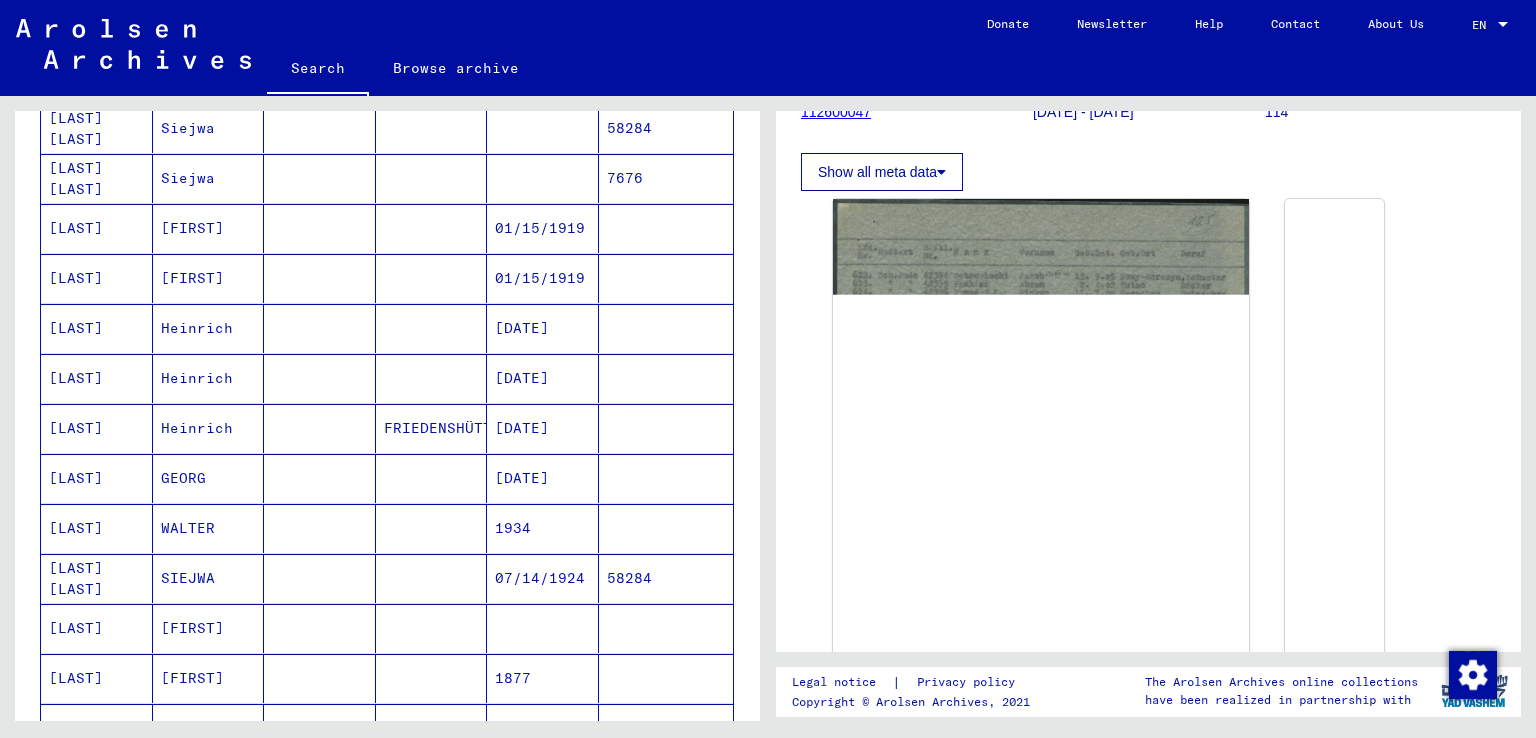 scroll, scrollTop: 633, scrollLeft: 0, axis: vertical 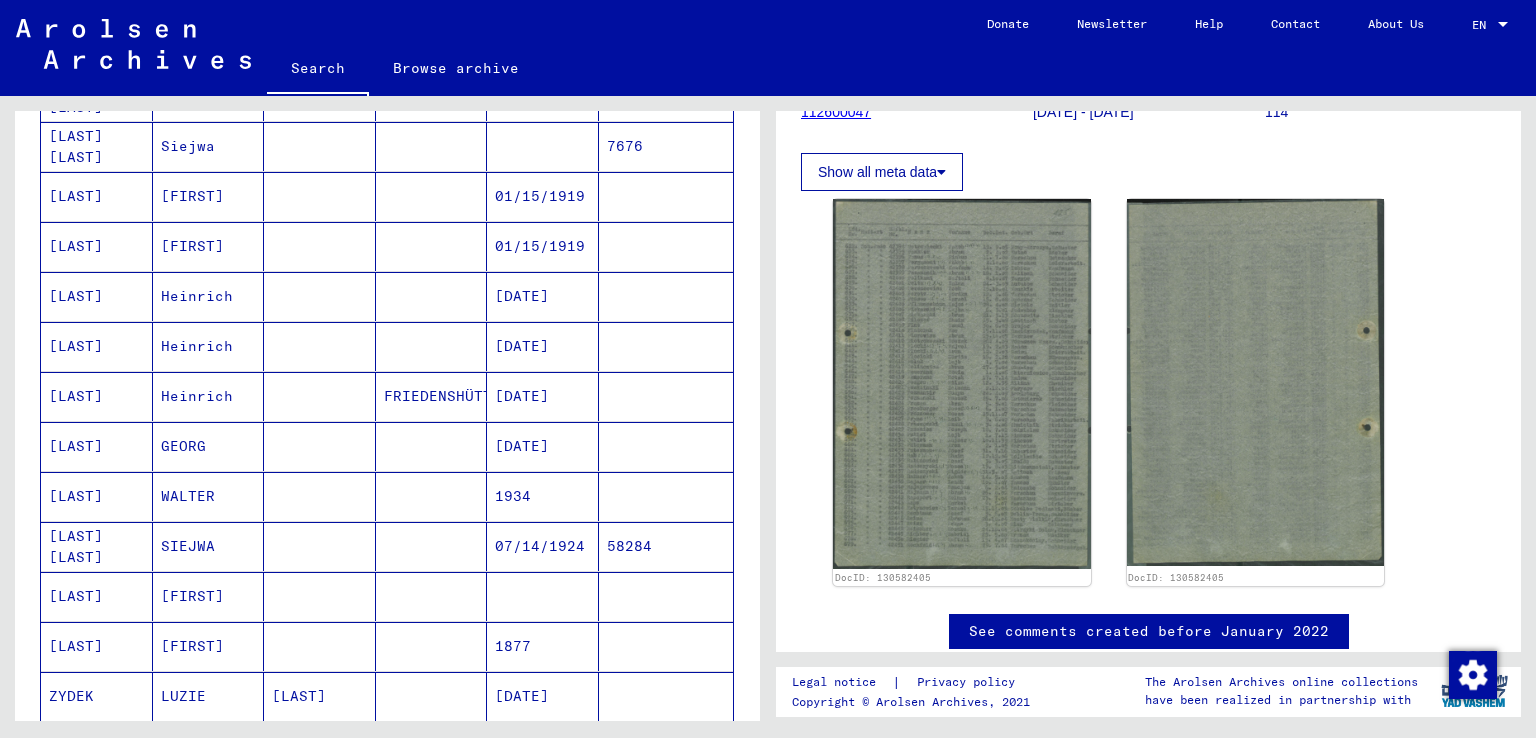 click on "WALTER" at bounding box center [209, 546] 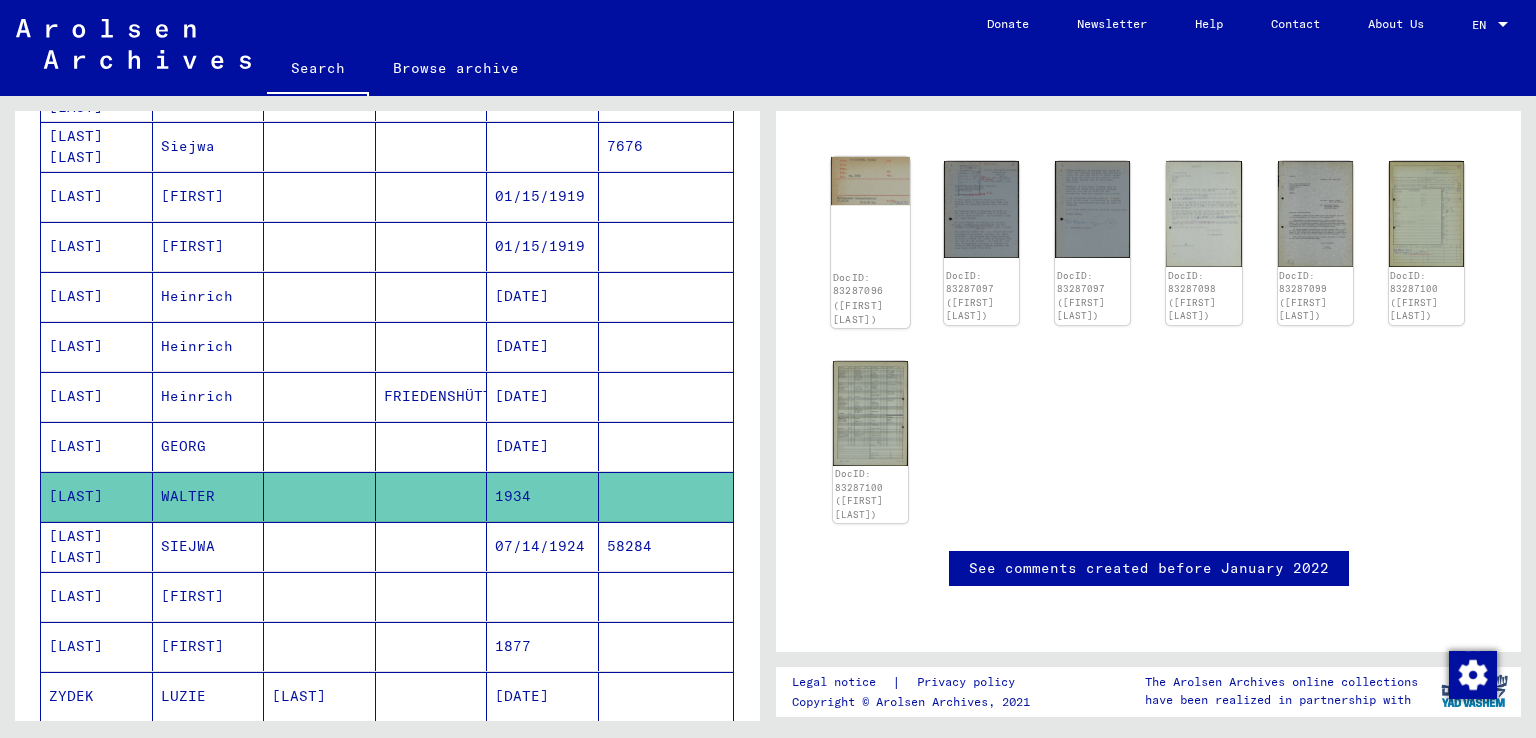 click 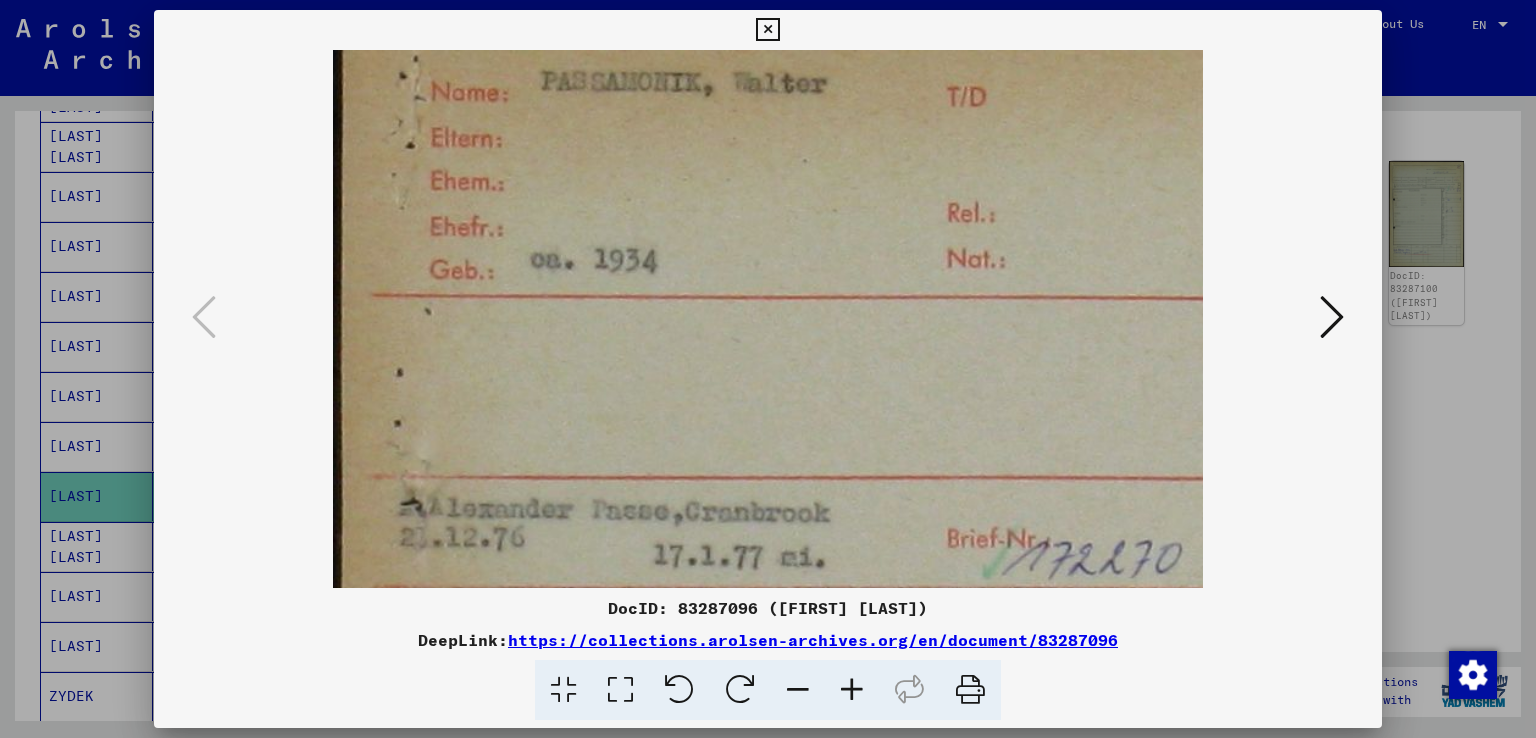 click at bounding box center (1332, 317) 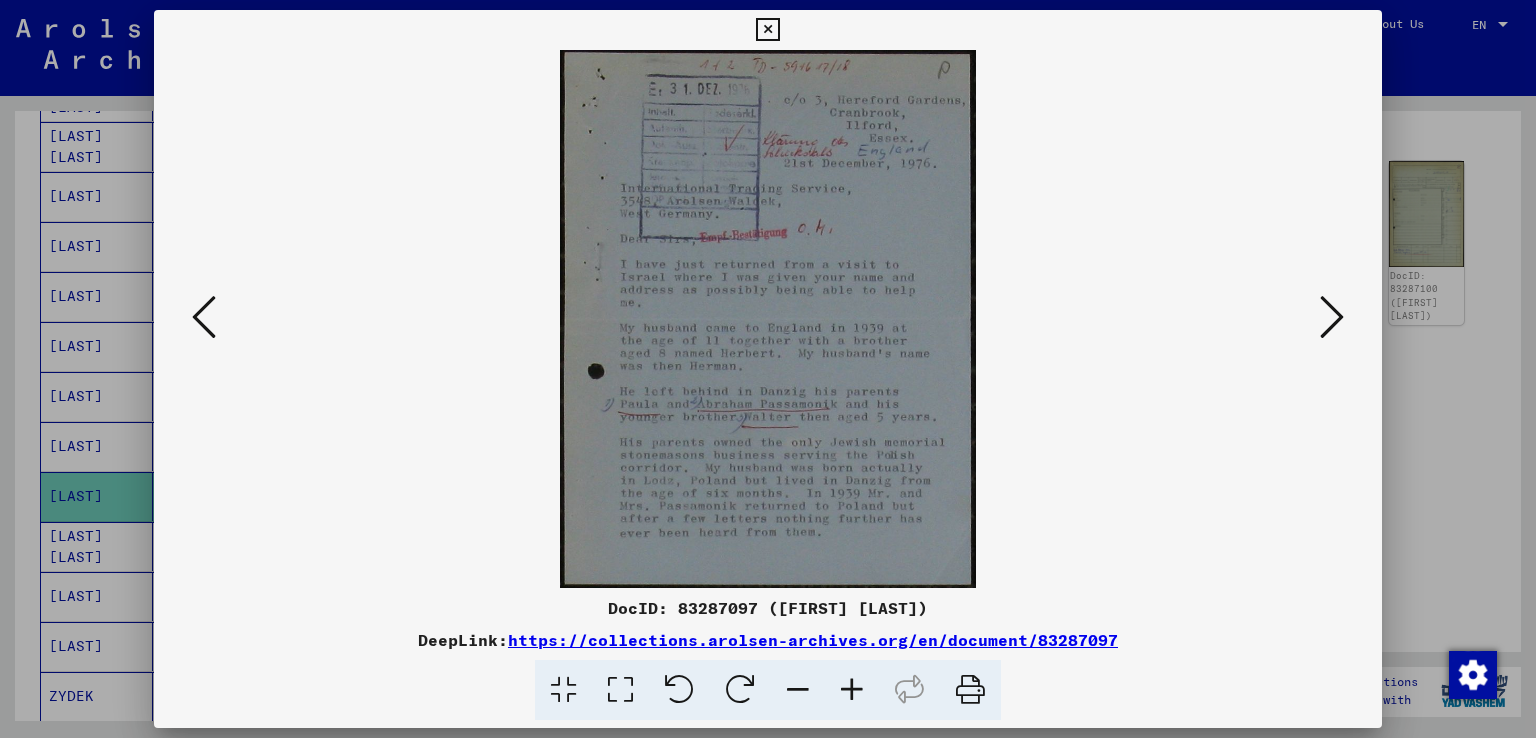 click at bounding box center [1332, 317] 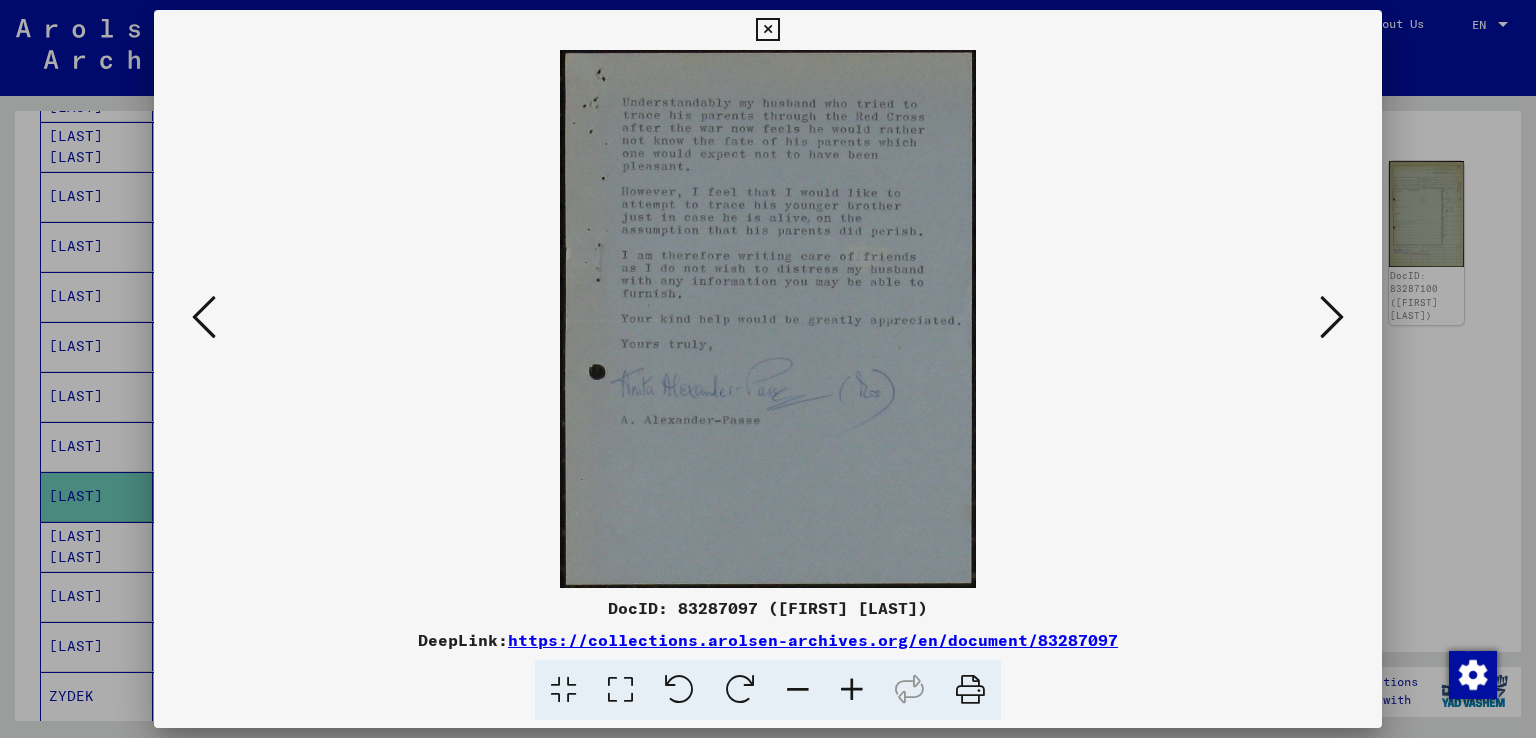click at bounding box center [1332, 317] 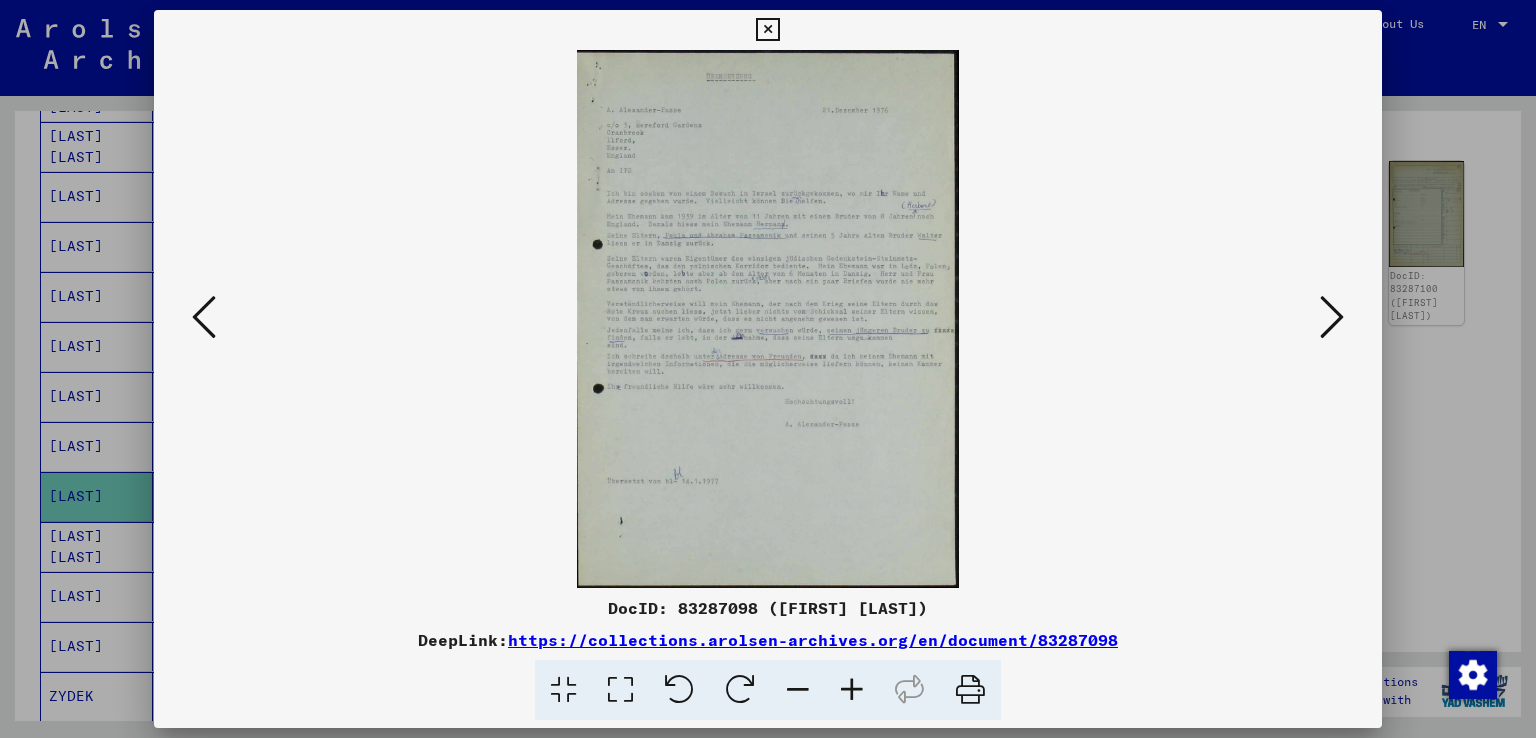 click at bounding box center [1332, 317] 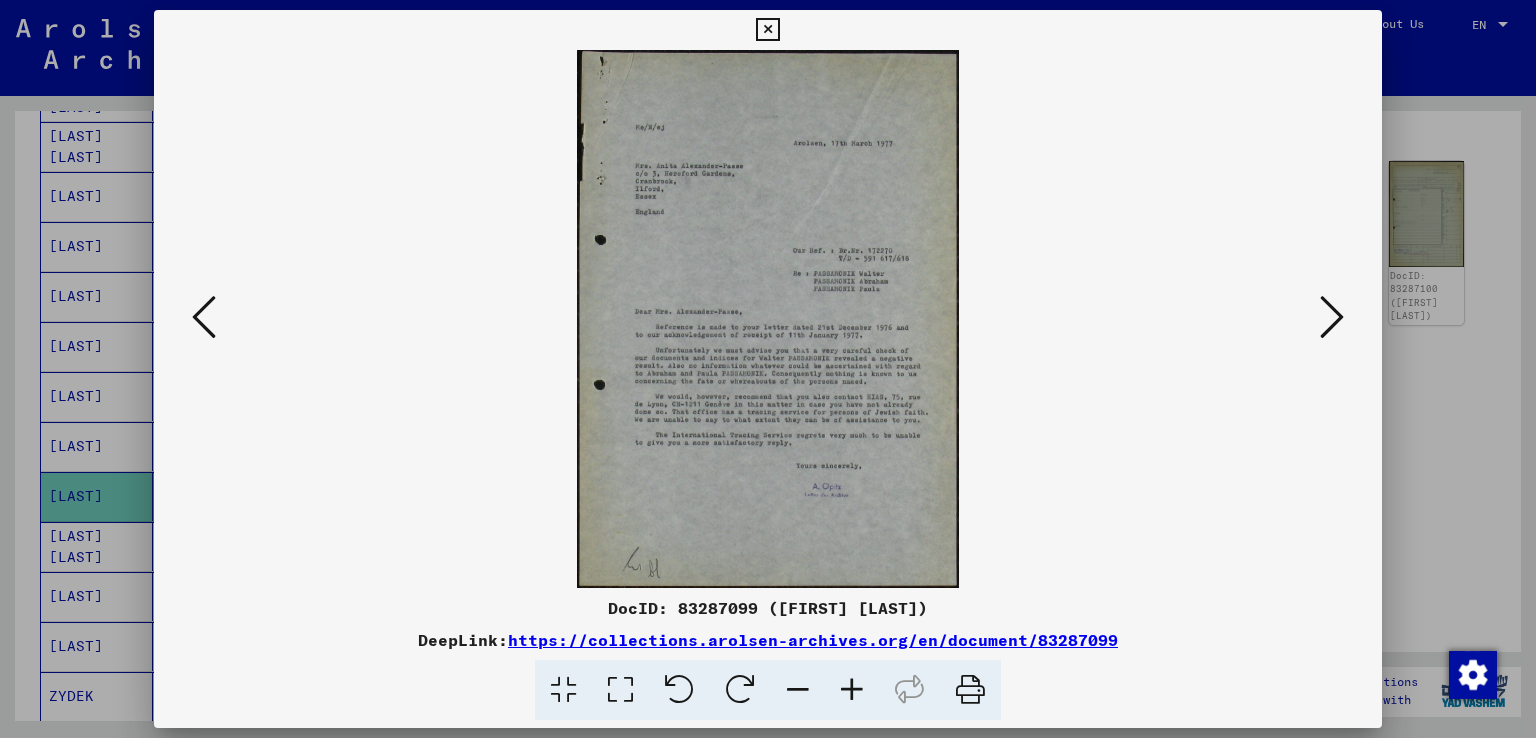 click at bounding box center [204, 317] 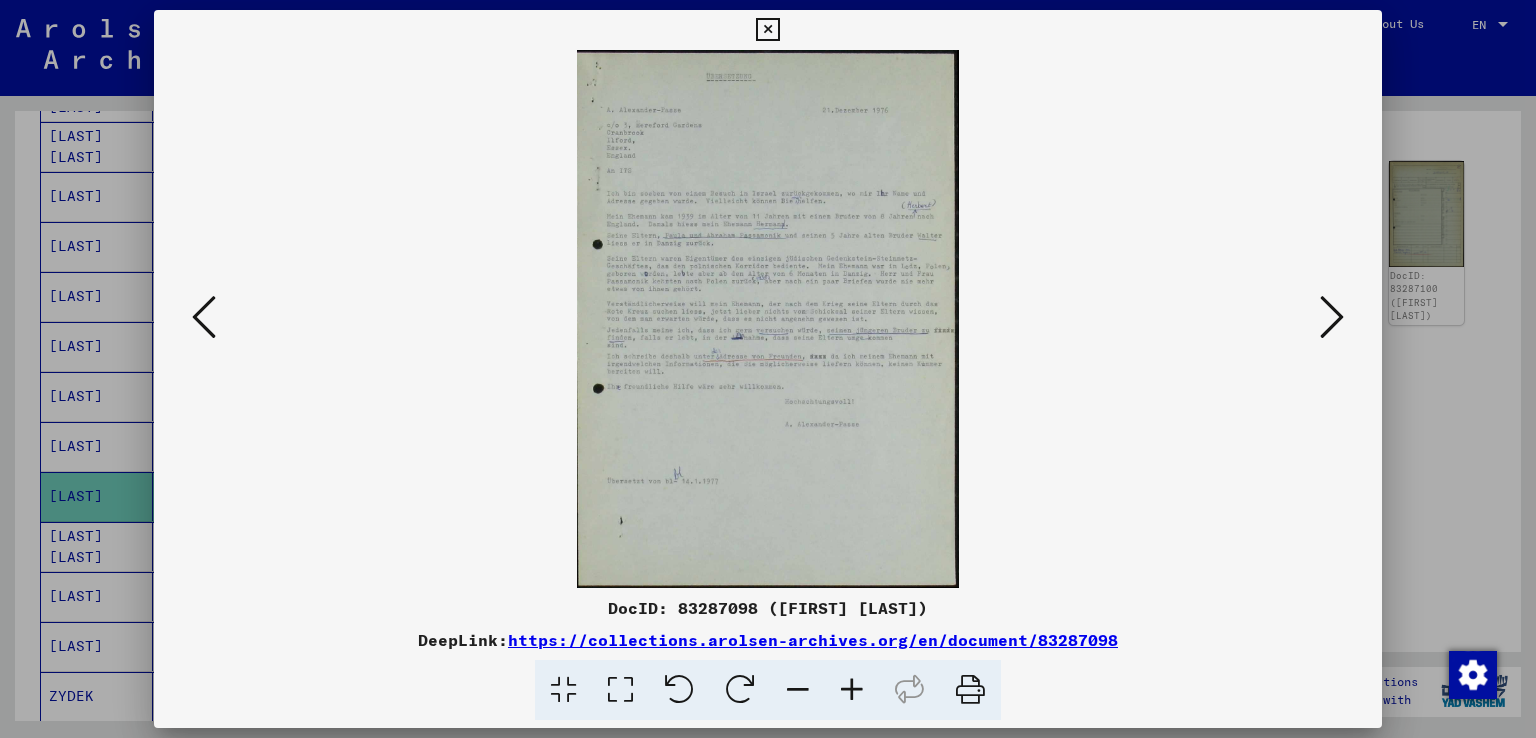 click at bounding box center [1332, 317] 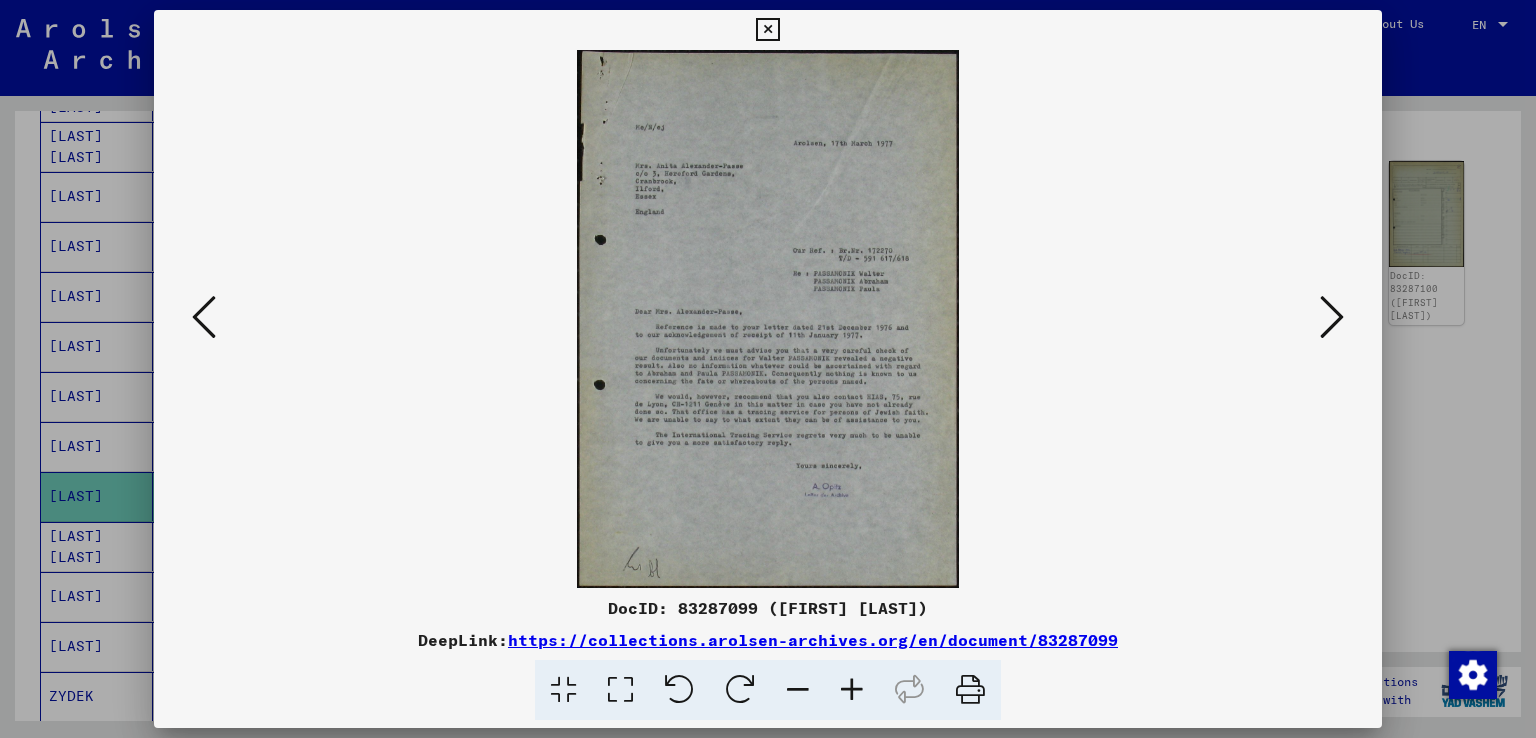 click at bounding box center [1332, 317] 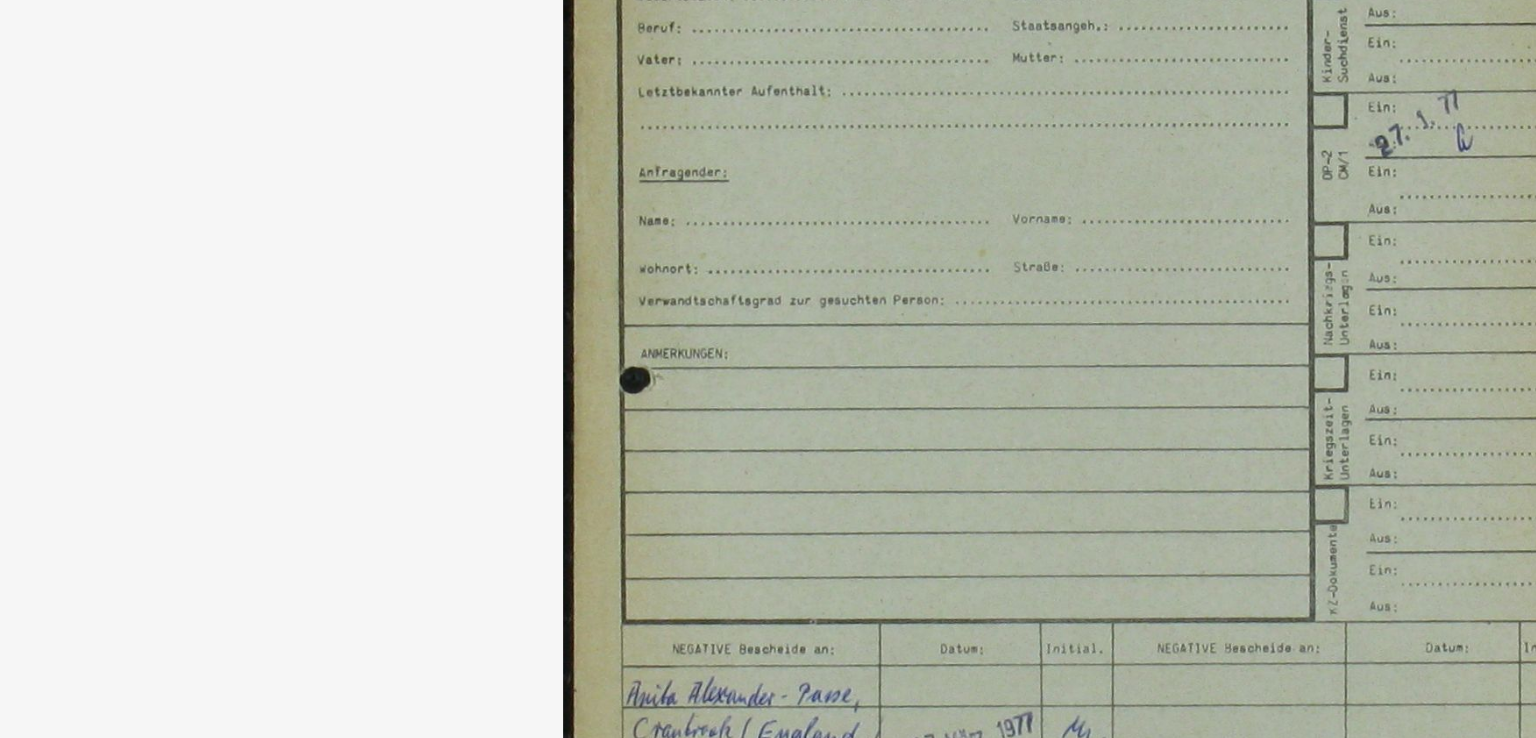 drag, startPoint x: 639, startPoint y: 406, endPoint x: 630, endPoint y: 356, distance: 50.803543 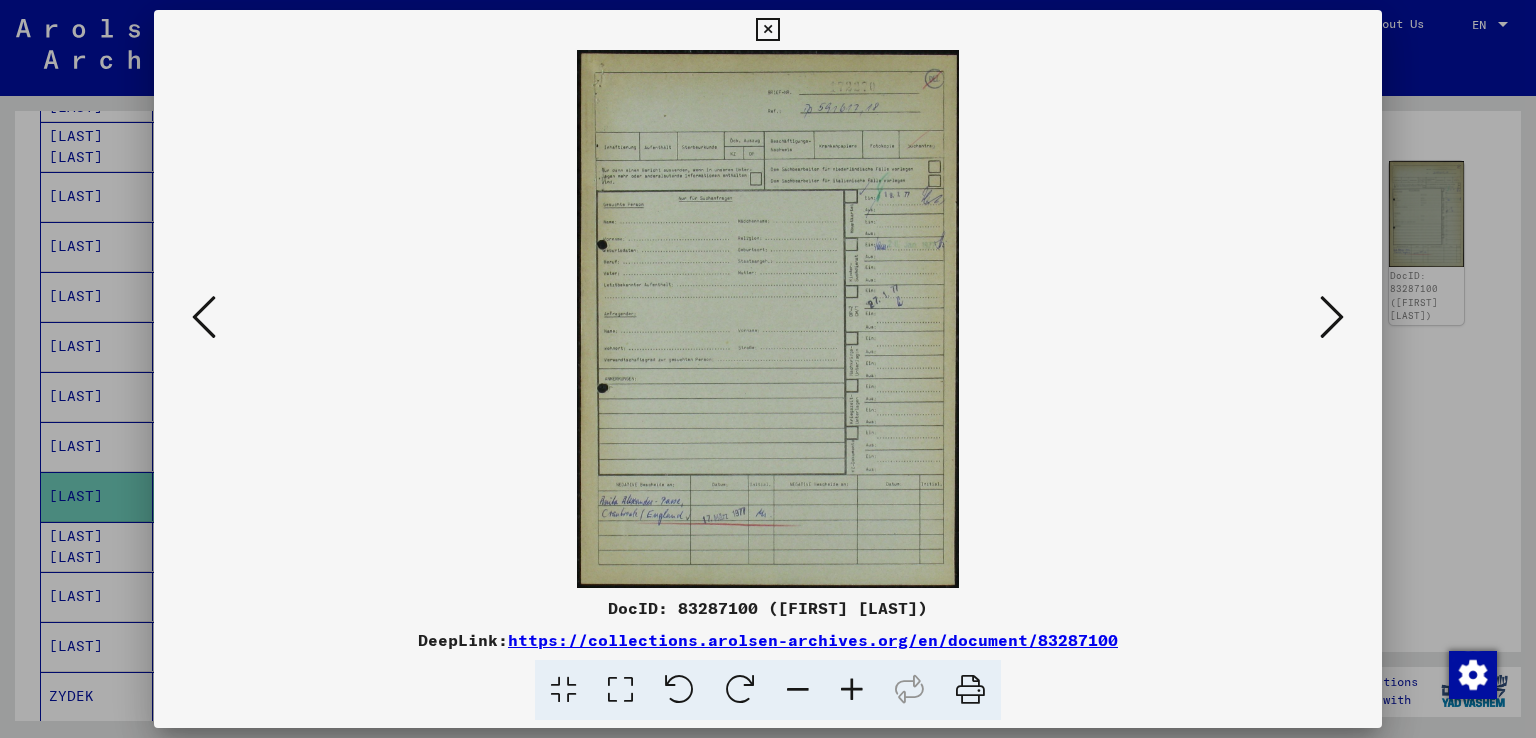 click at bounding box center [1332, 317] 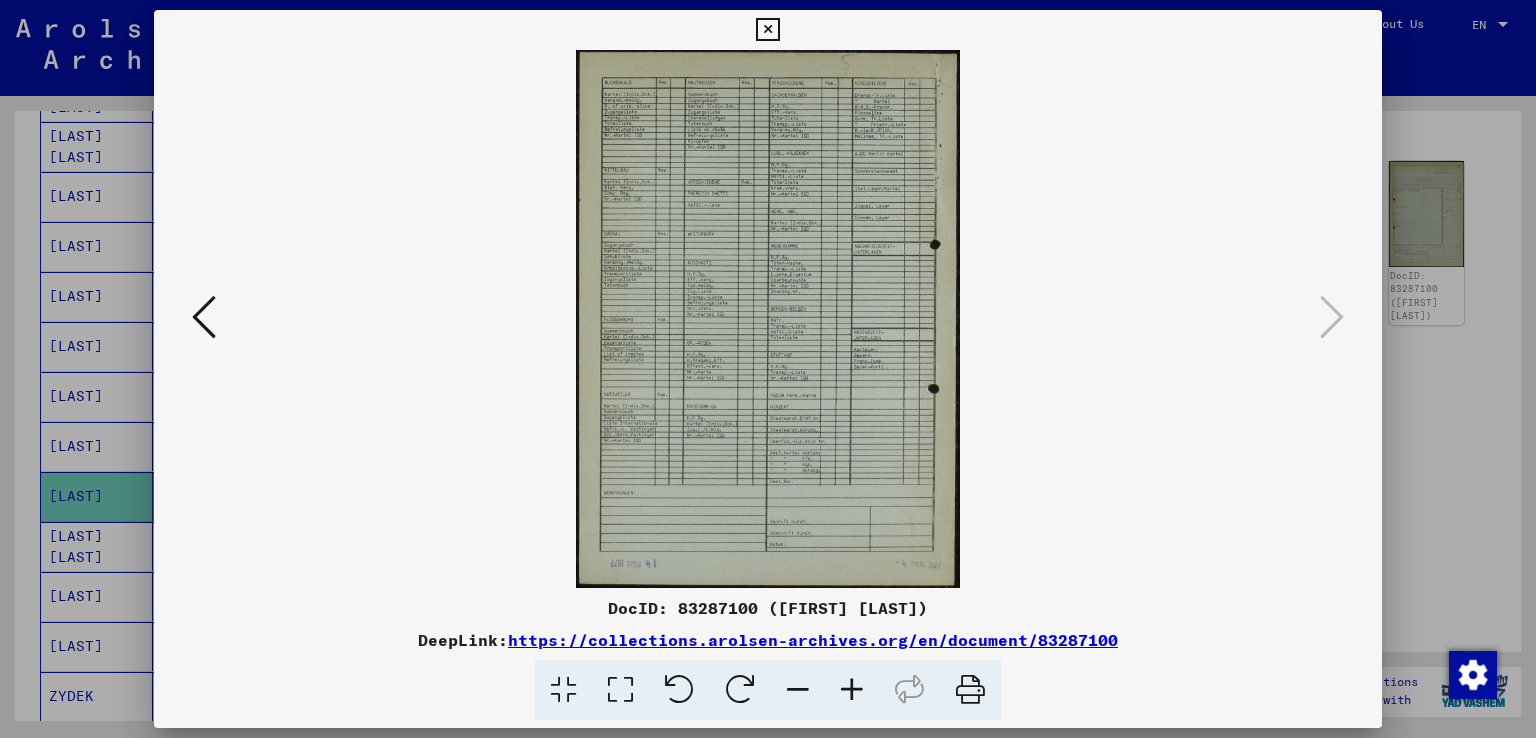 click at bounding box center (767, 30) 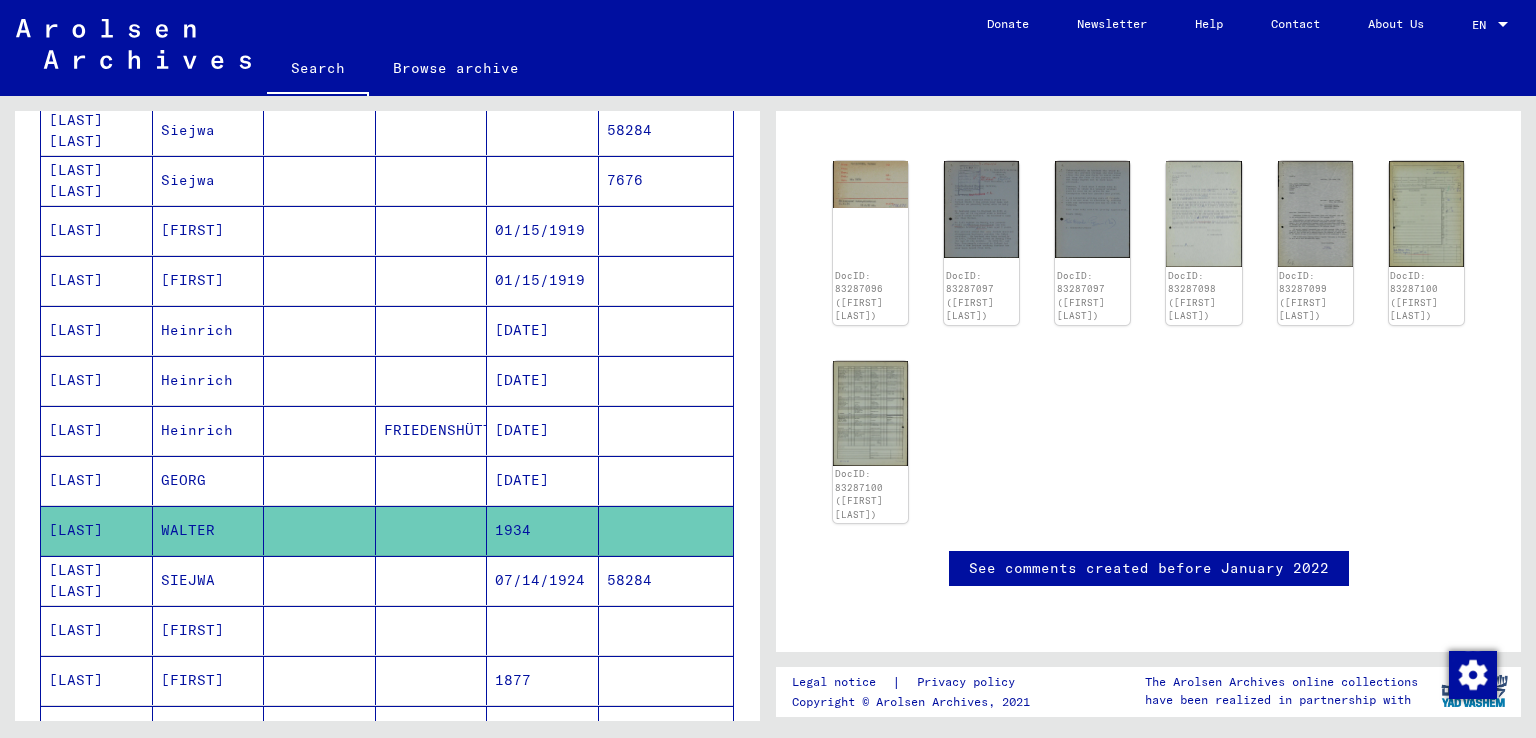 scroll, scrollTop: 597, scrollLeft: 0, axis: vertical 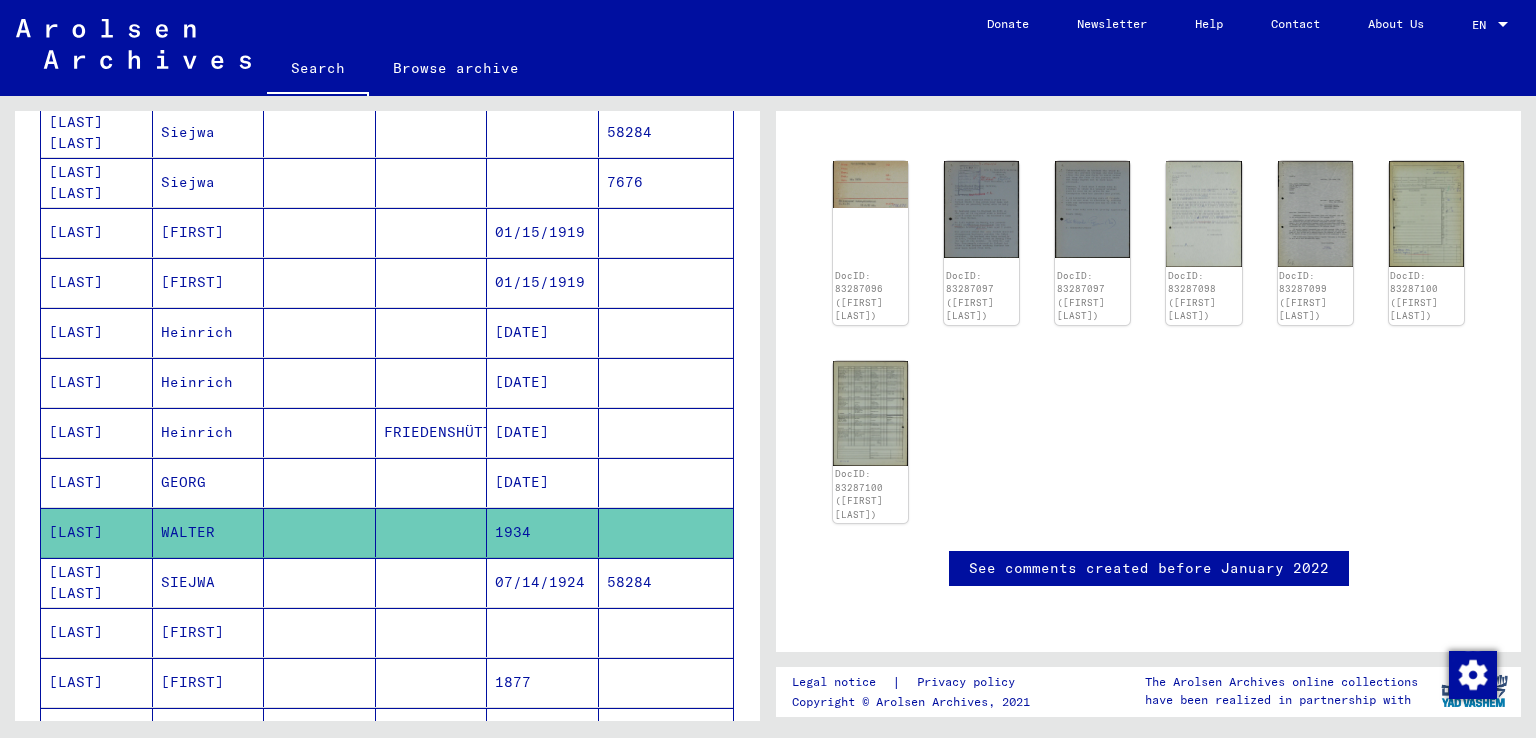 click on "Heinrich" at bounding box center [209, 432] 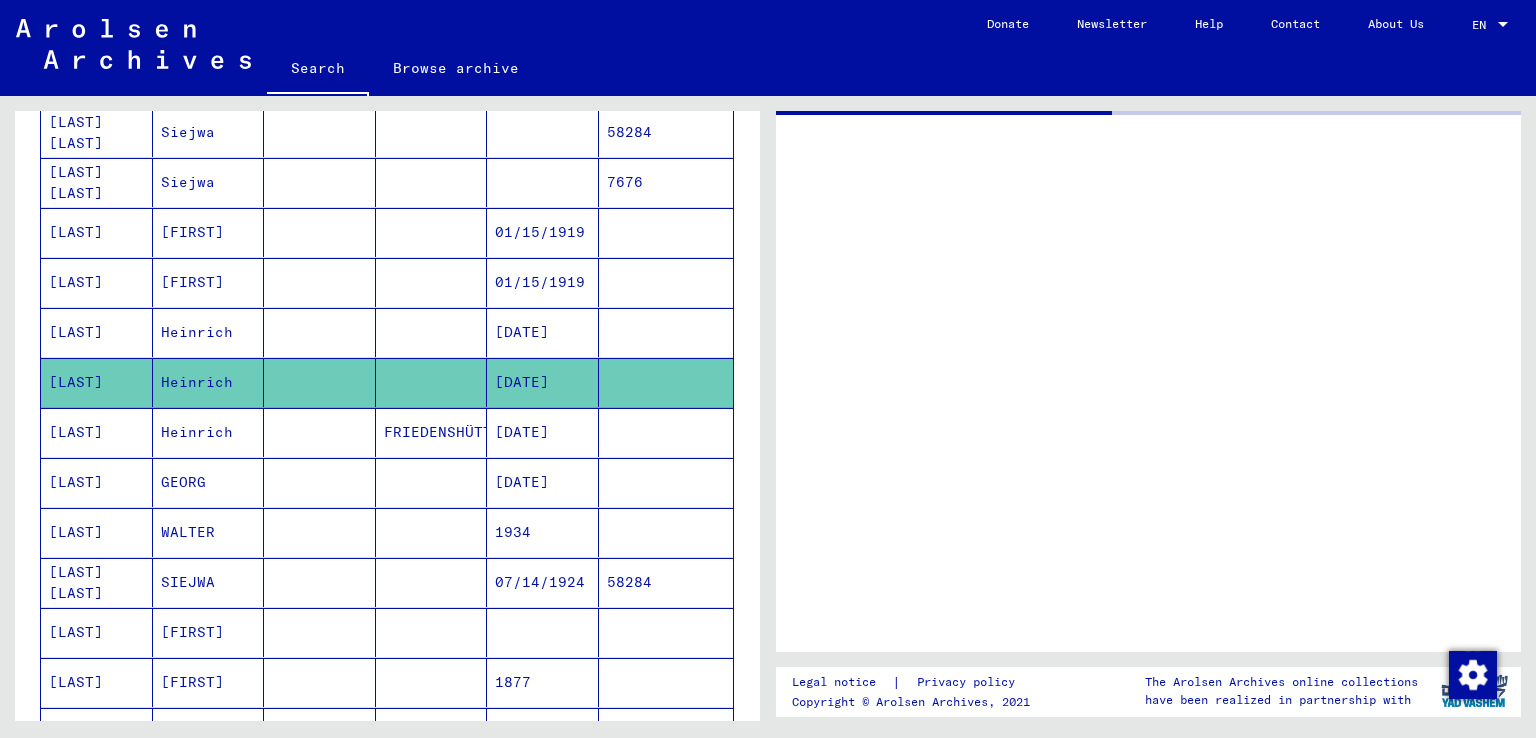 scroll, scrollTop: 0, scrollLeft: 0, axis: both 